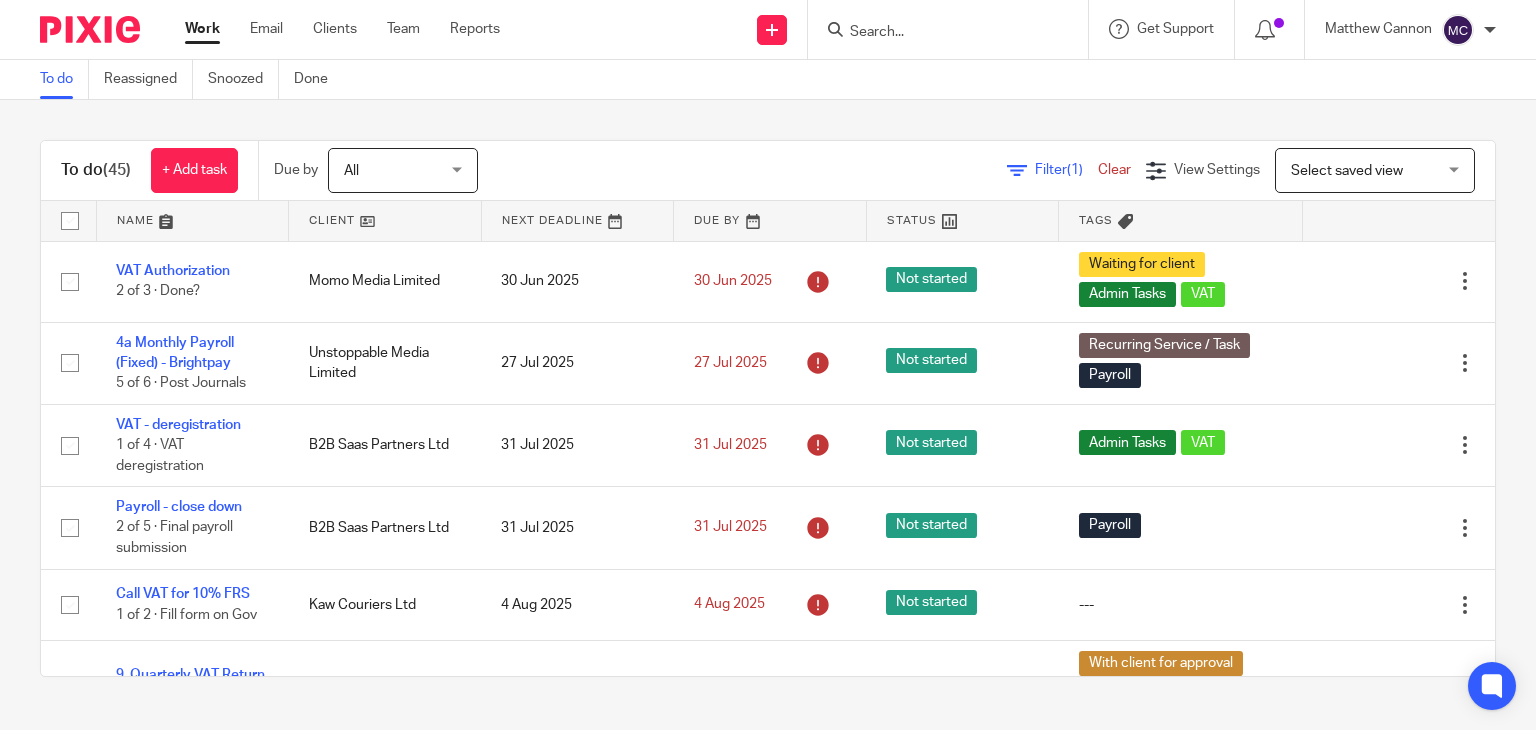 scroll, scrollTop: 0, scrollLeft: 0, axis: both 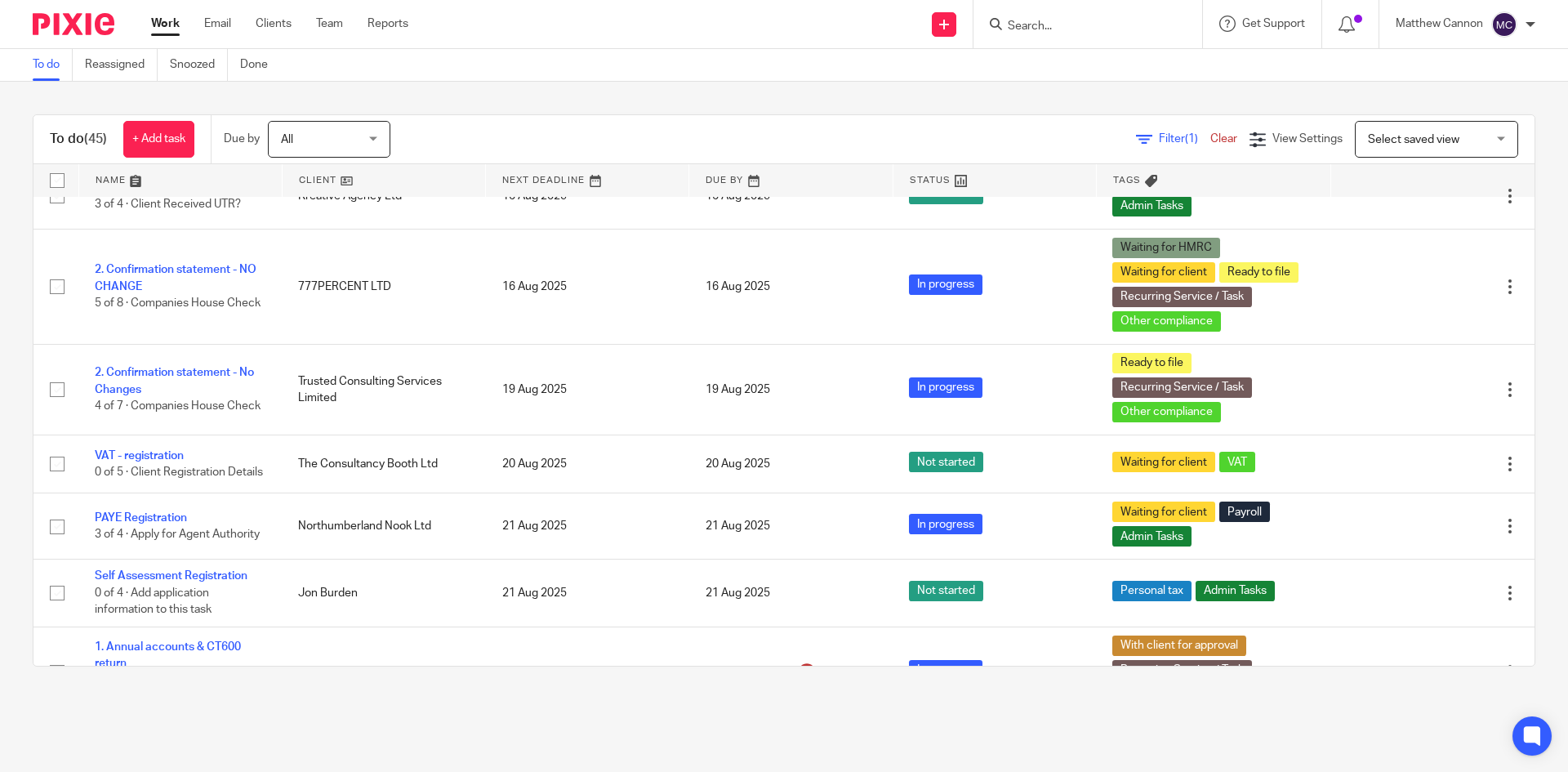 click at bounding box center (1088, 24) 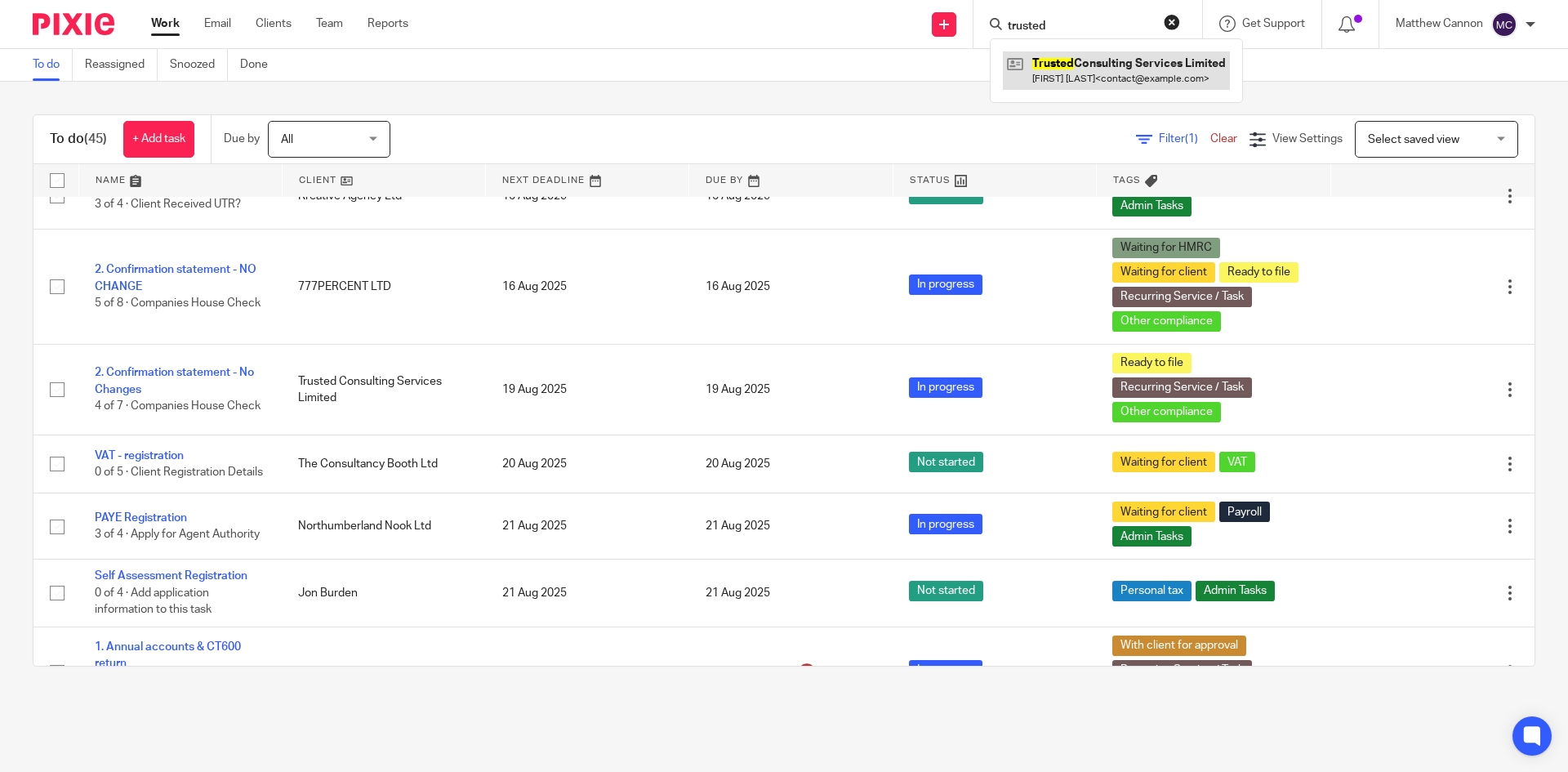 type on "trusted" 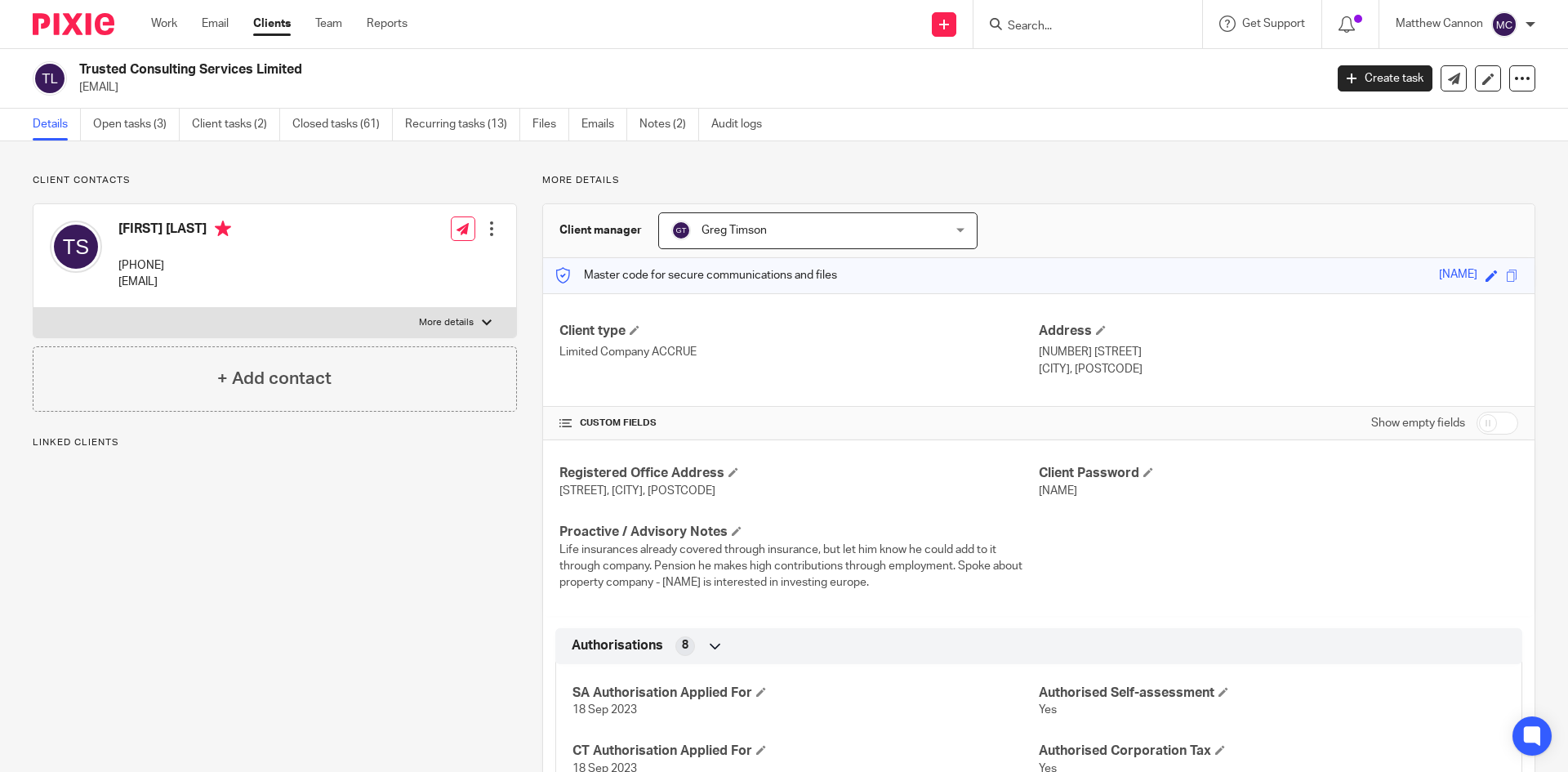 scroll, scrollTop: 0, scrollLeft: 0, axis: both 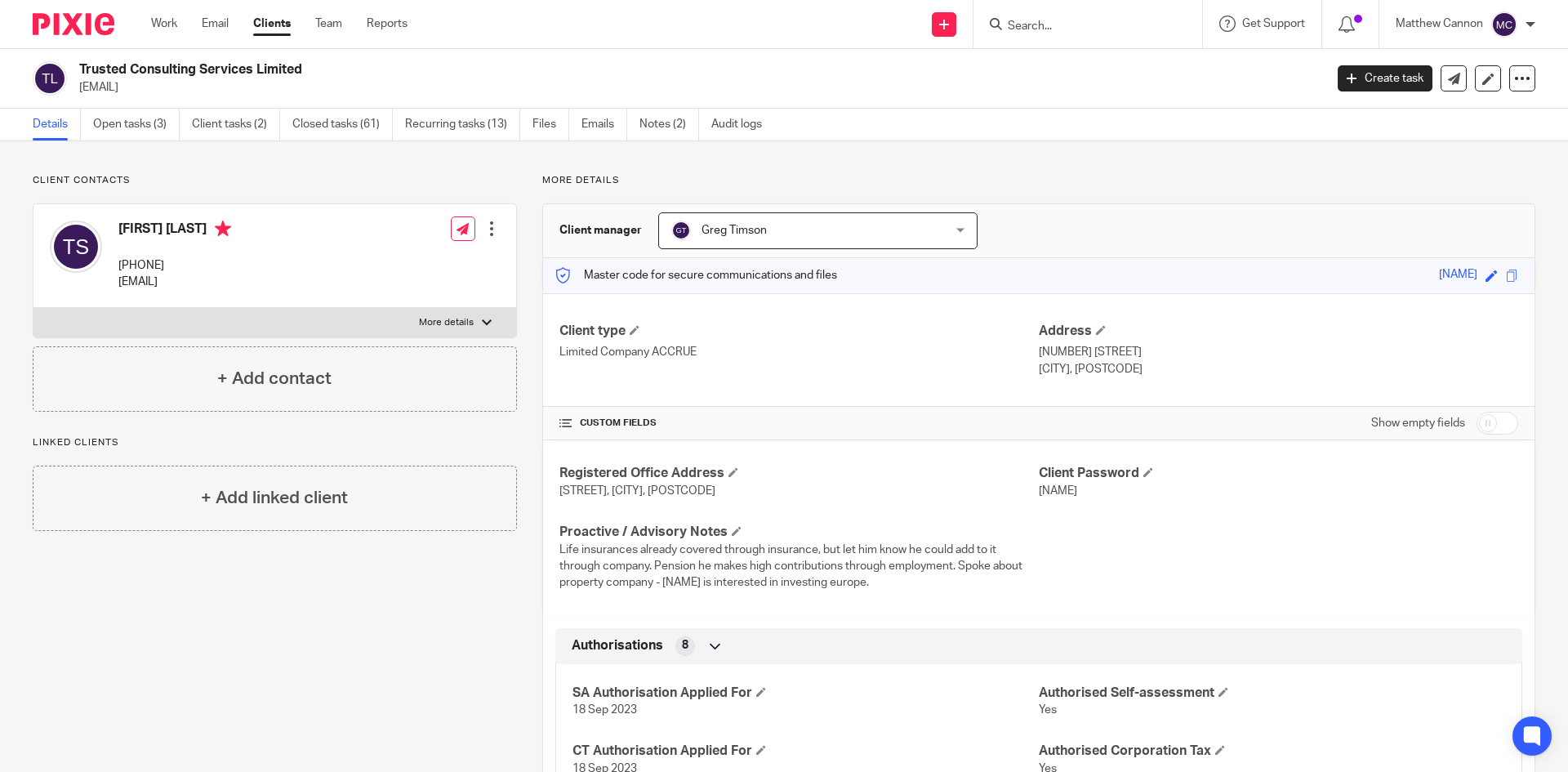 click at bounding box center (1080, 27) 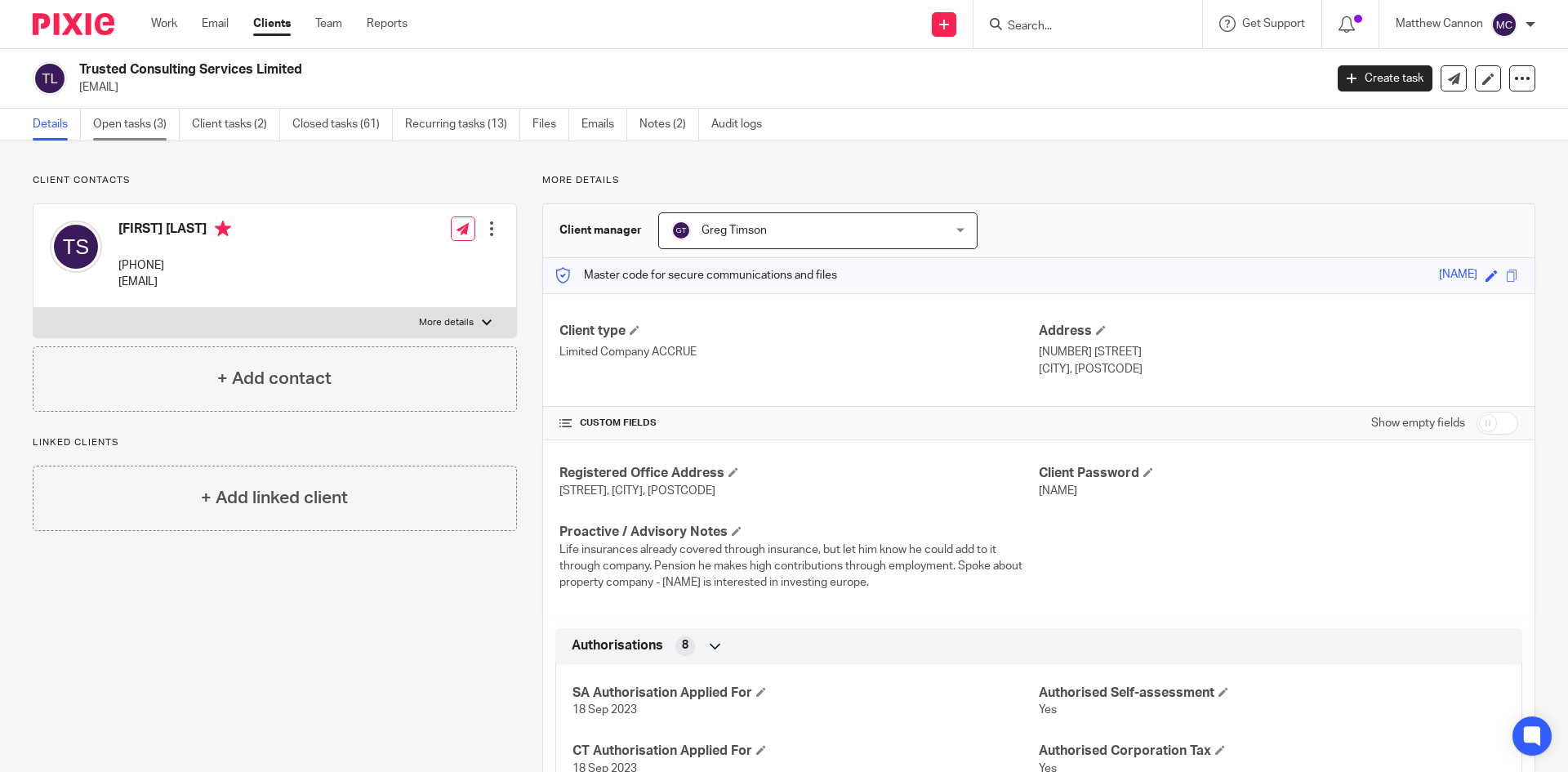 click on "Open tasks (3)" at bounding box center [136, 124] 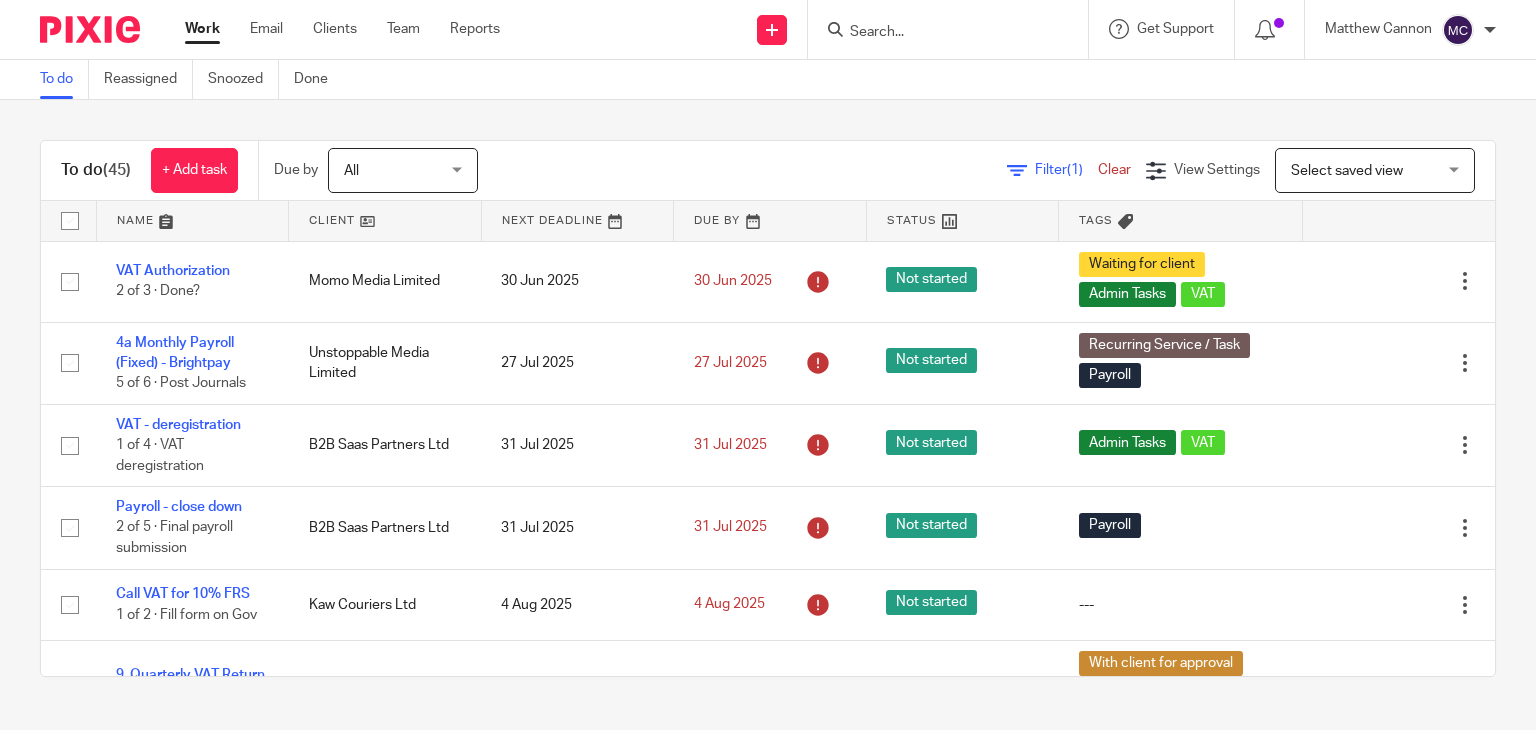 scroll, scrollTop: 0, scrollLeft: 0, axis: both 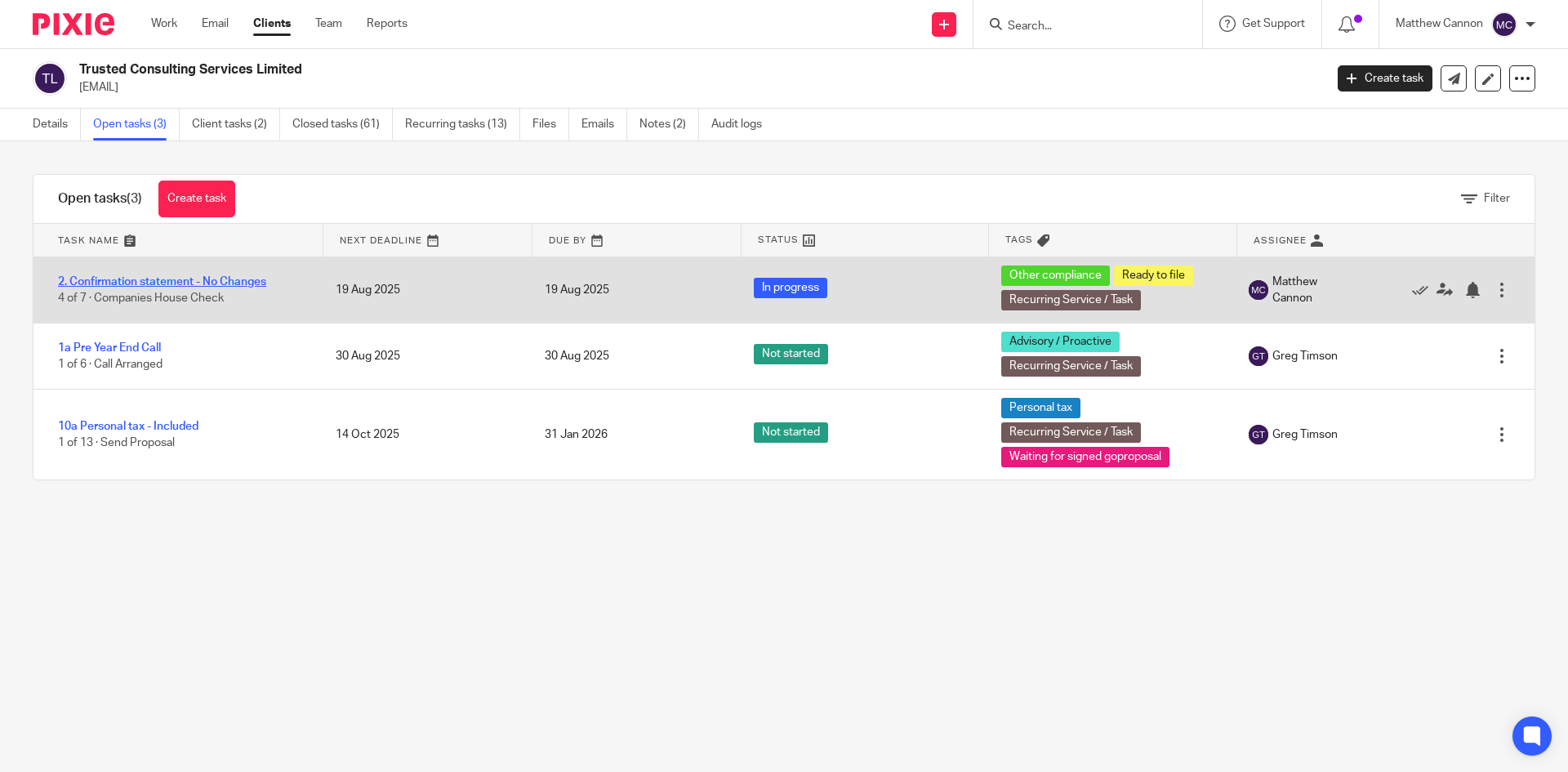 click on "2. Confirmation statement - No Changes" at bounding box center (162, 282) 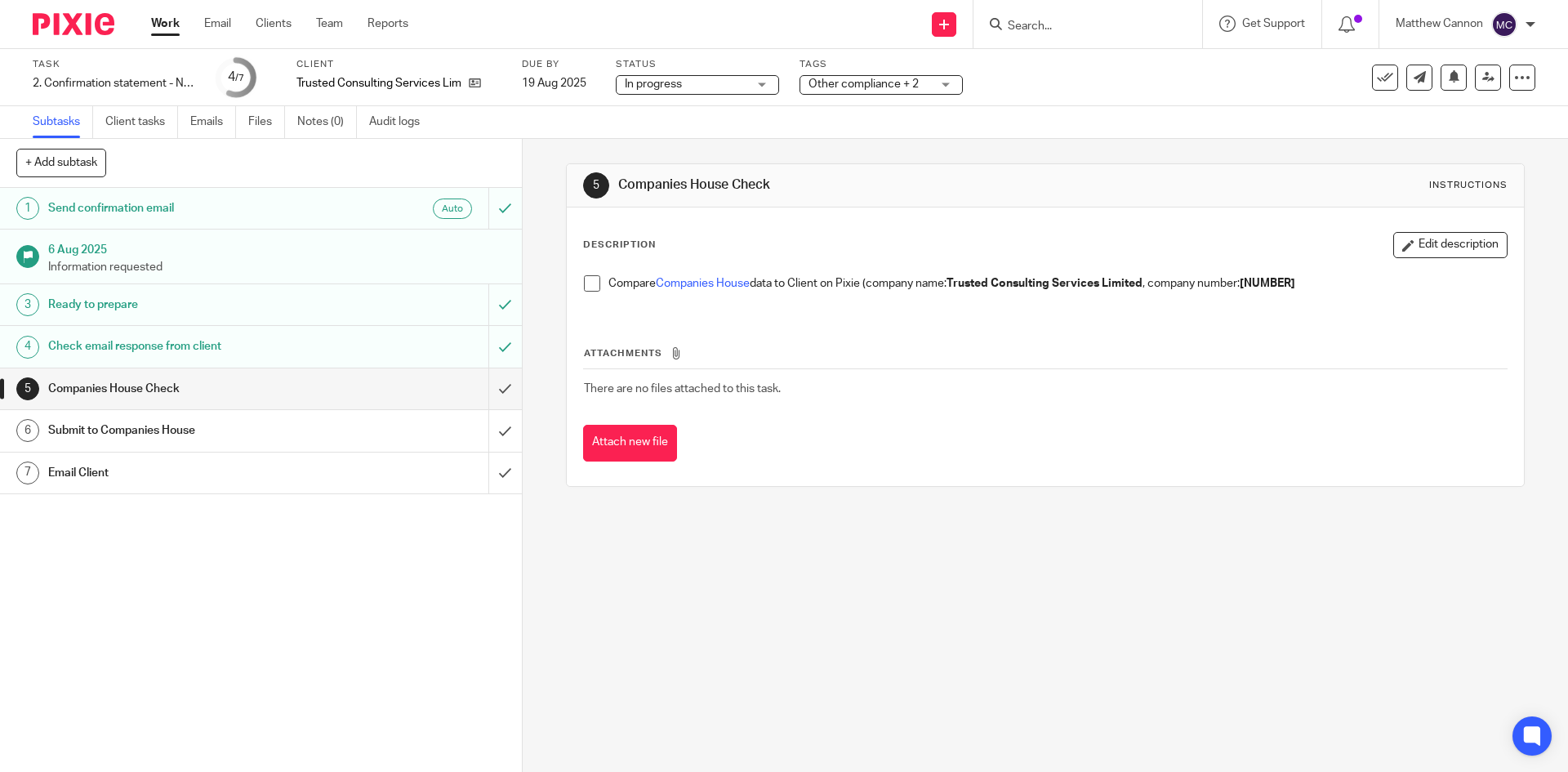 scroll, scrollTop: 0, scrollLeft: 0, axis: both 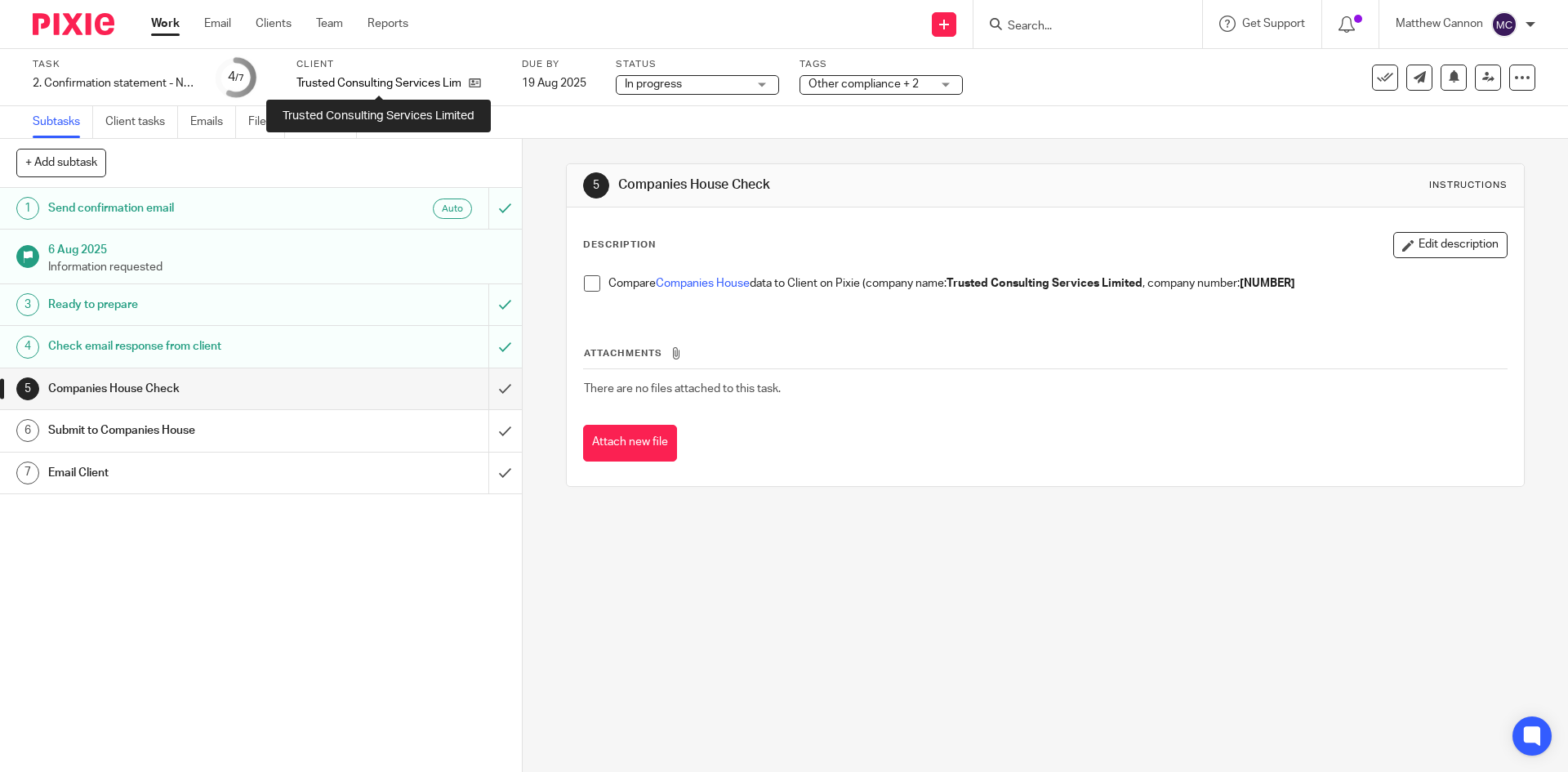 click on "Trusted Consulting Services Limited" at bounding box center [378, 83] 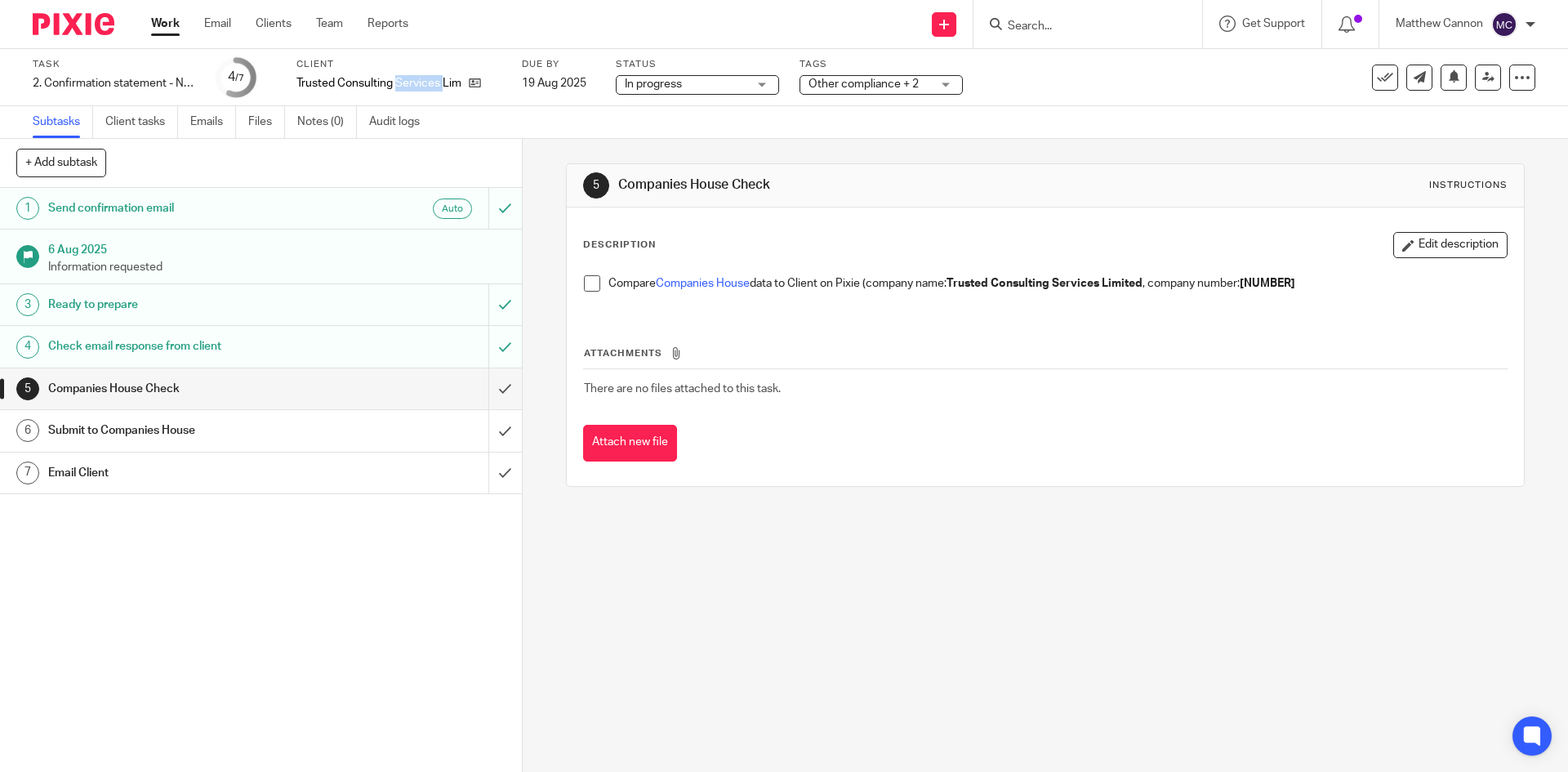 click on "Trusted Consulting Services Limited" at bounding box center (378, 83) 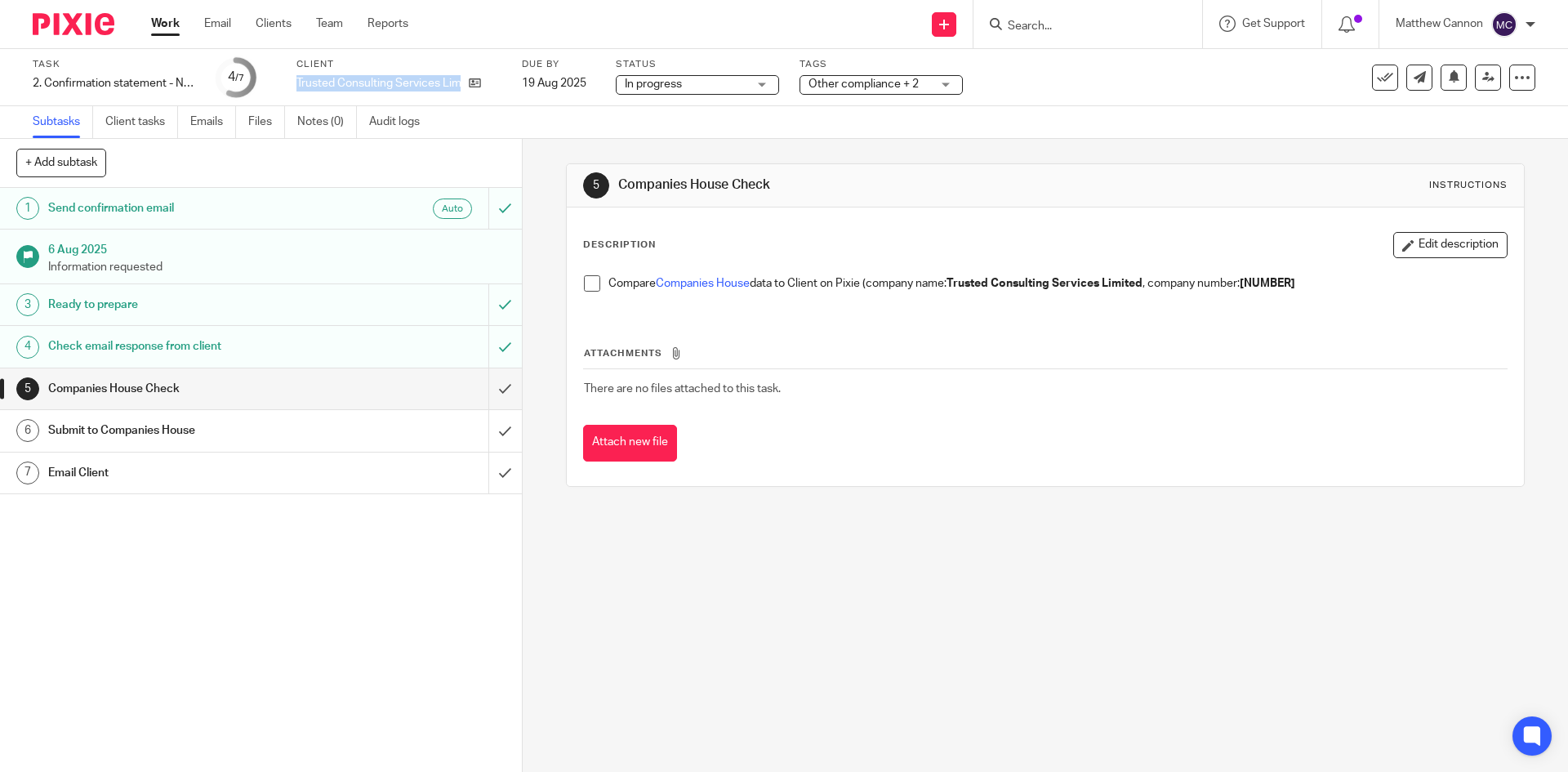 click on "Trusted Consulting Services Limited" at bounding box center [378, 83] 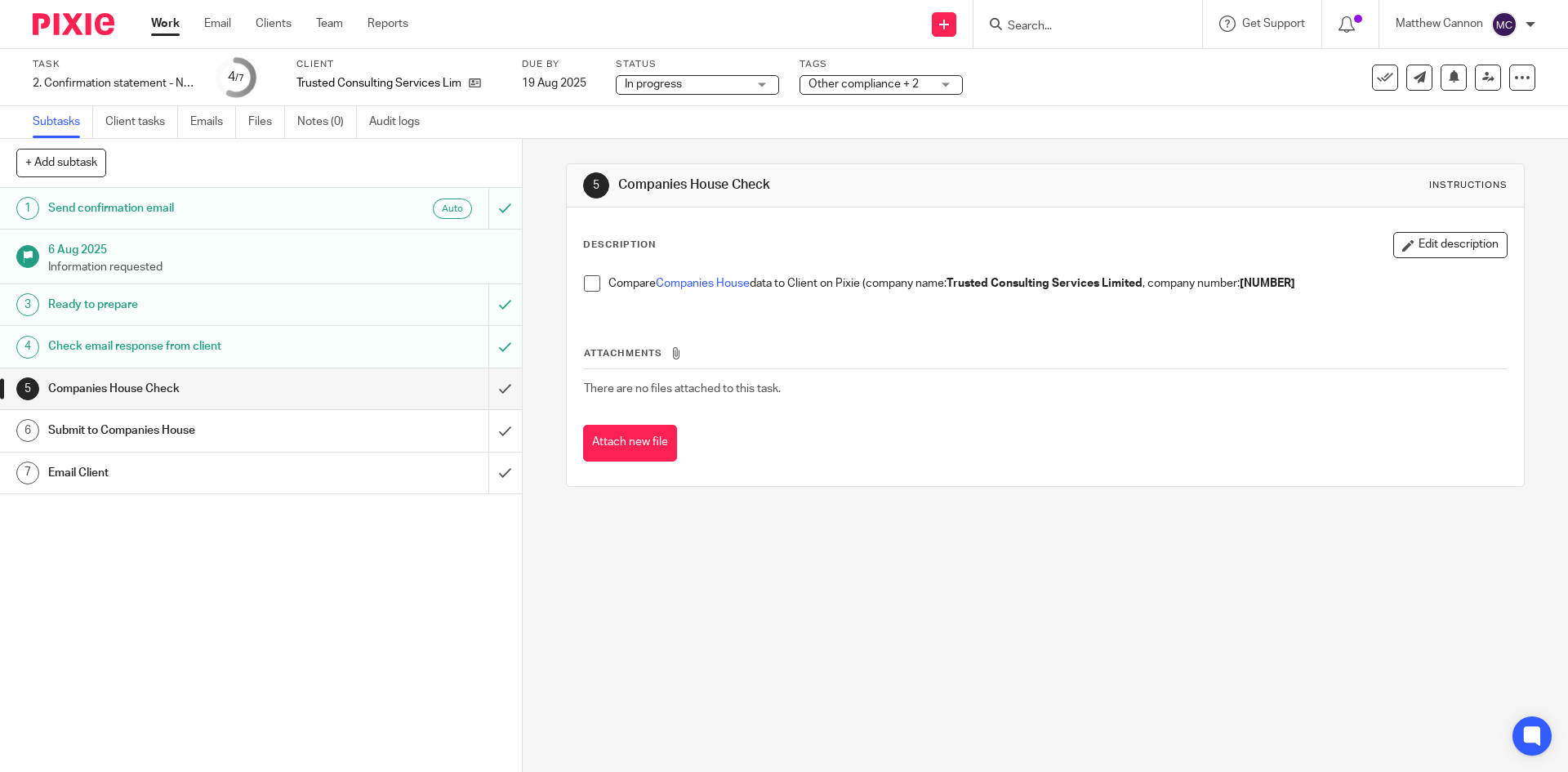 click on "5
Companies House Check
Instructions
Description
Edit description
Compare  Companies House  data to Client on Pixie (company name:  Trusted Consulting Services Limited  , company number:  15053566)           Attachments     There are no files attached to this task.   Attach new file" at bounding box center [1045, 455] 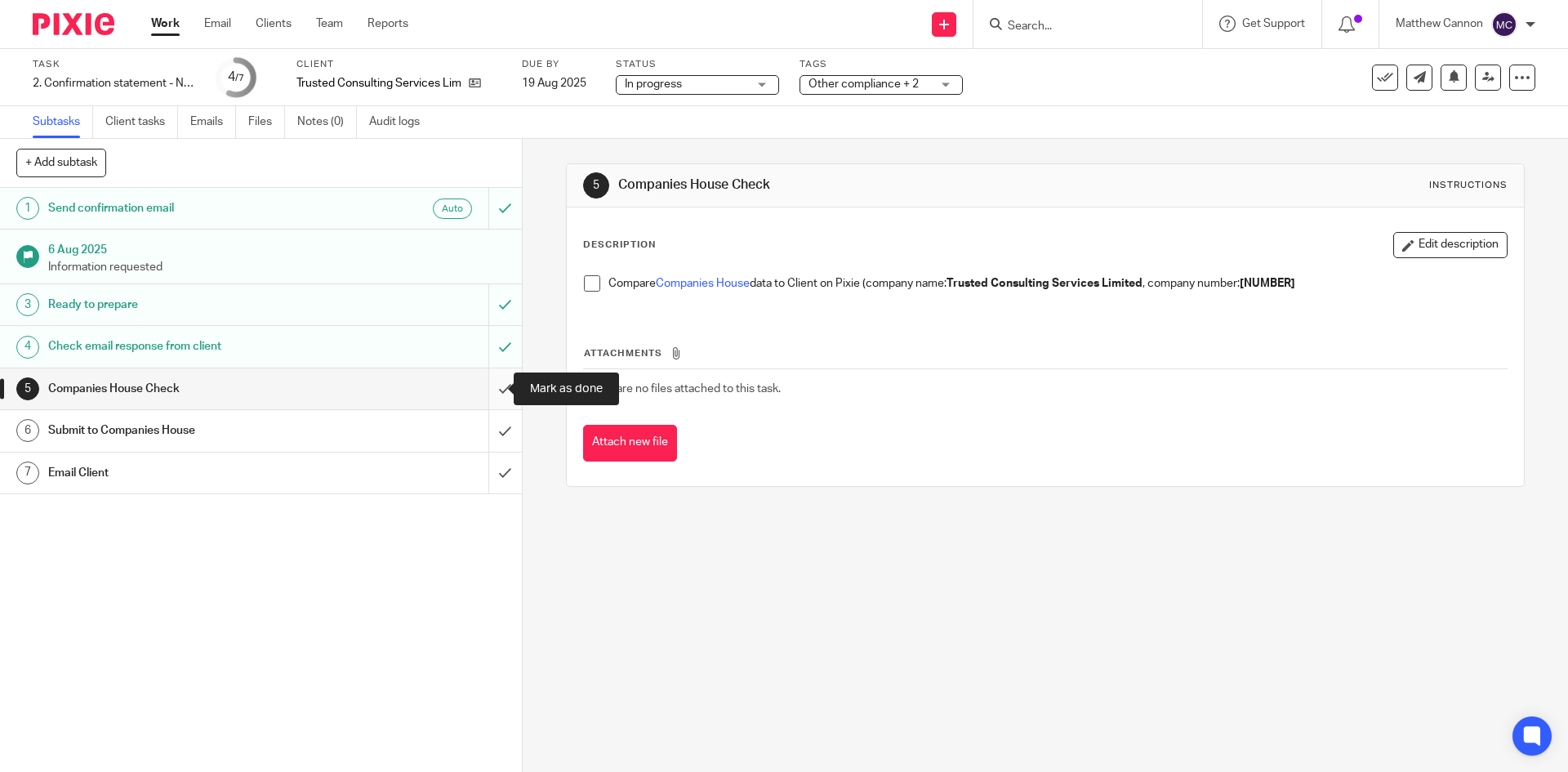 drag, startPoint x: 495, startPoint y: 372, endPoint x: 489, endPoint y: 403, distance: 31.57531 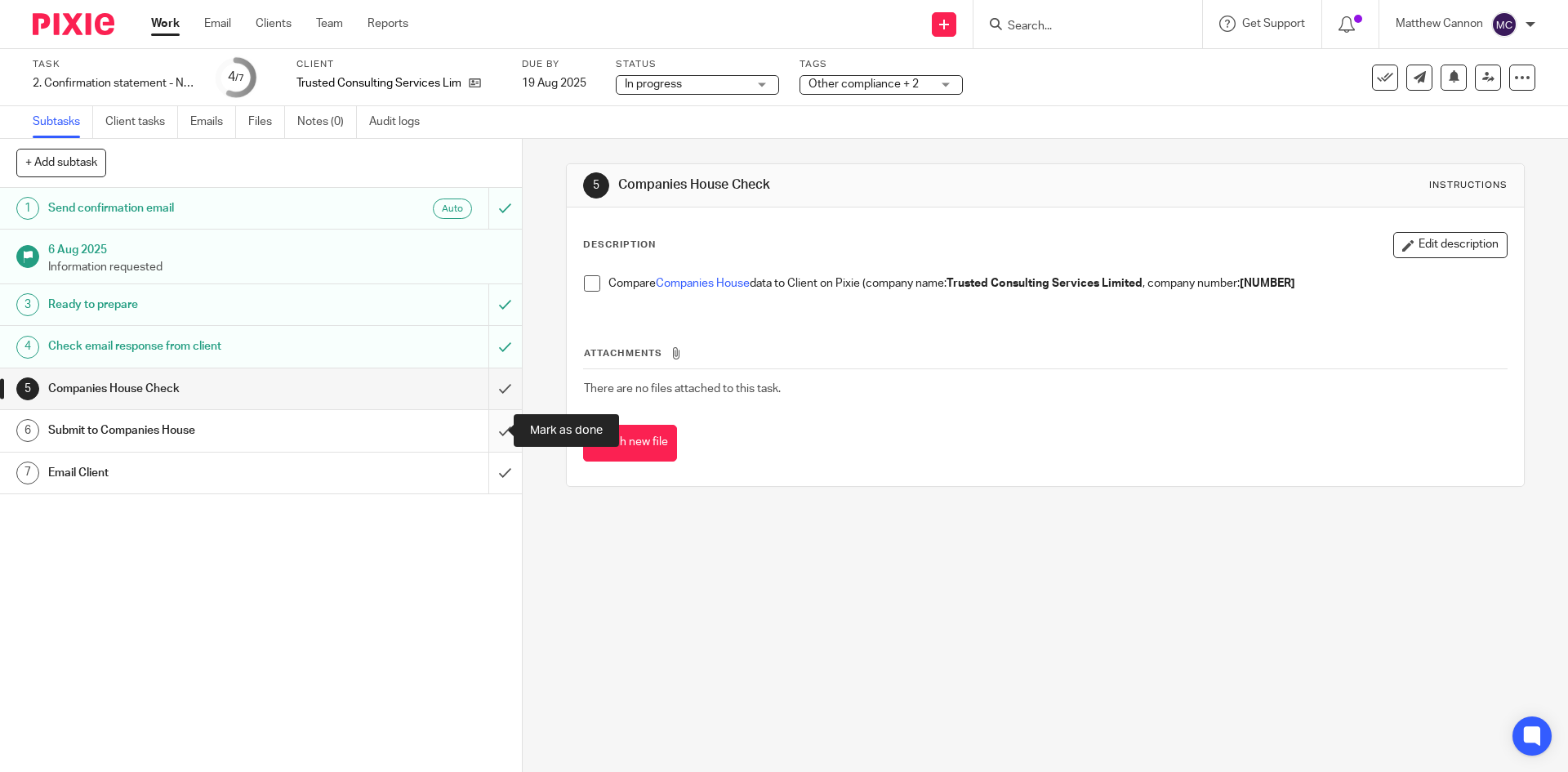 click at bounding box center [261, 431] 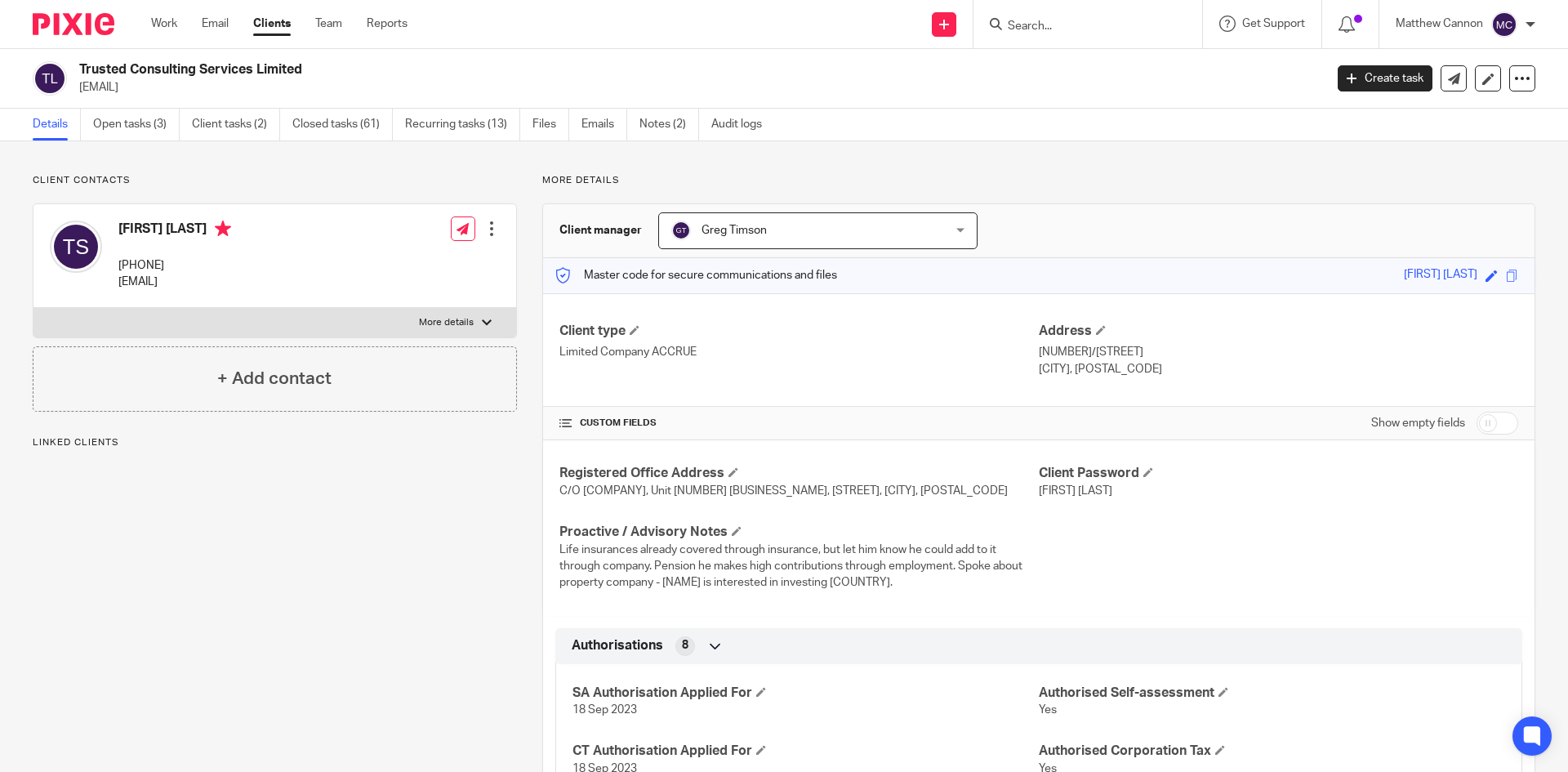 scroll, scrollTop: 0, scrollLeft: 0, axis: both 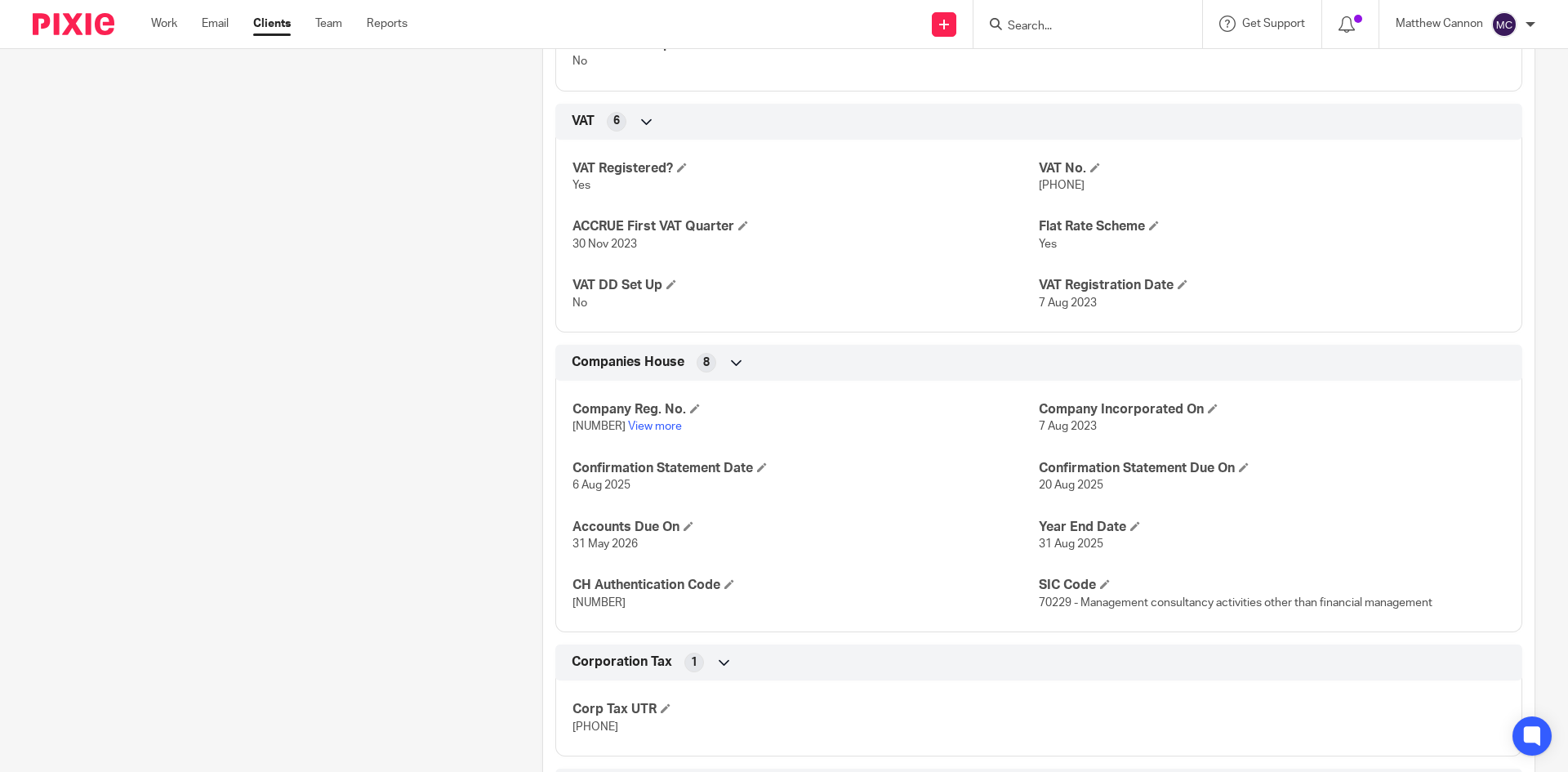 click on "[NUMBER]   View more" at bounding box center (805, 426) 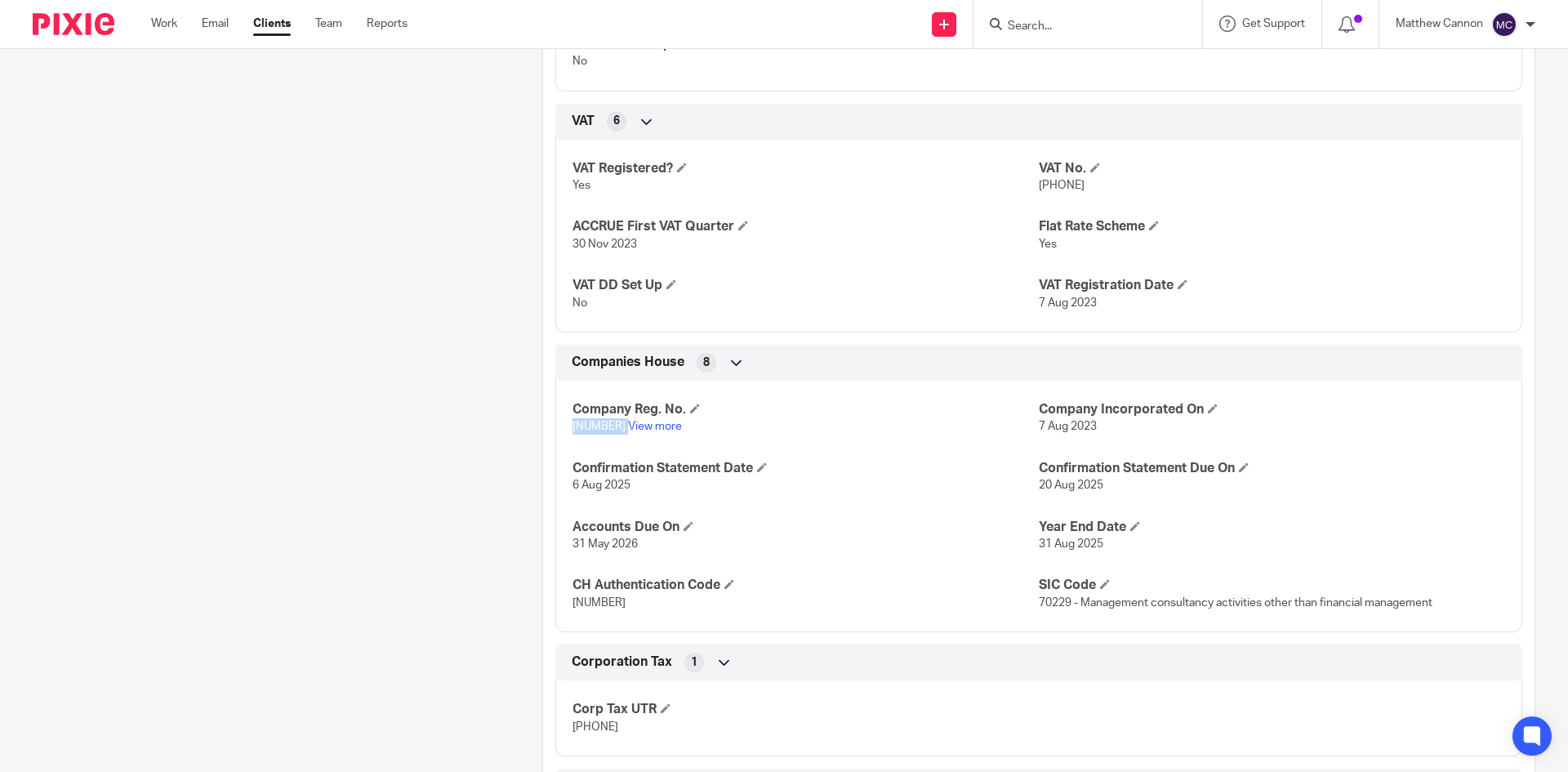 click on "[NUMBER]   View more" at bounding box center (805, 426) 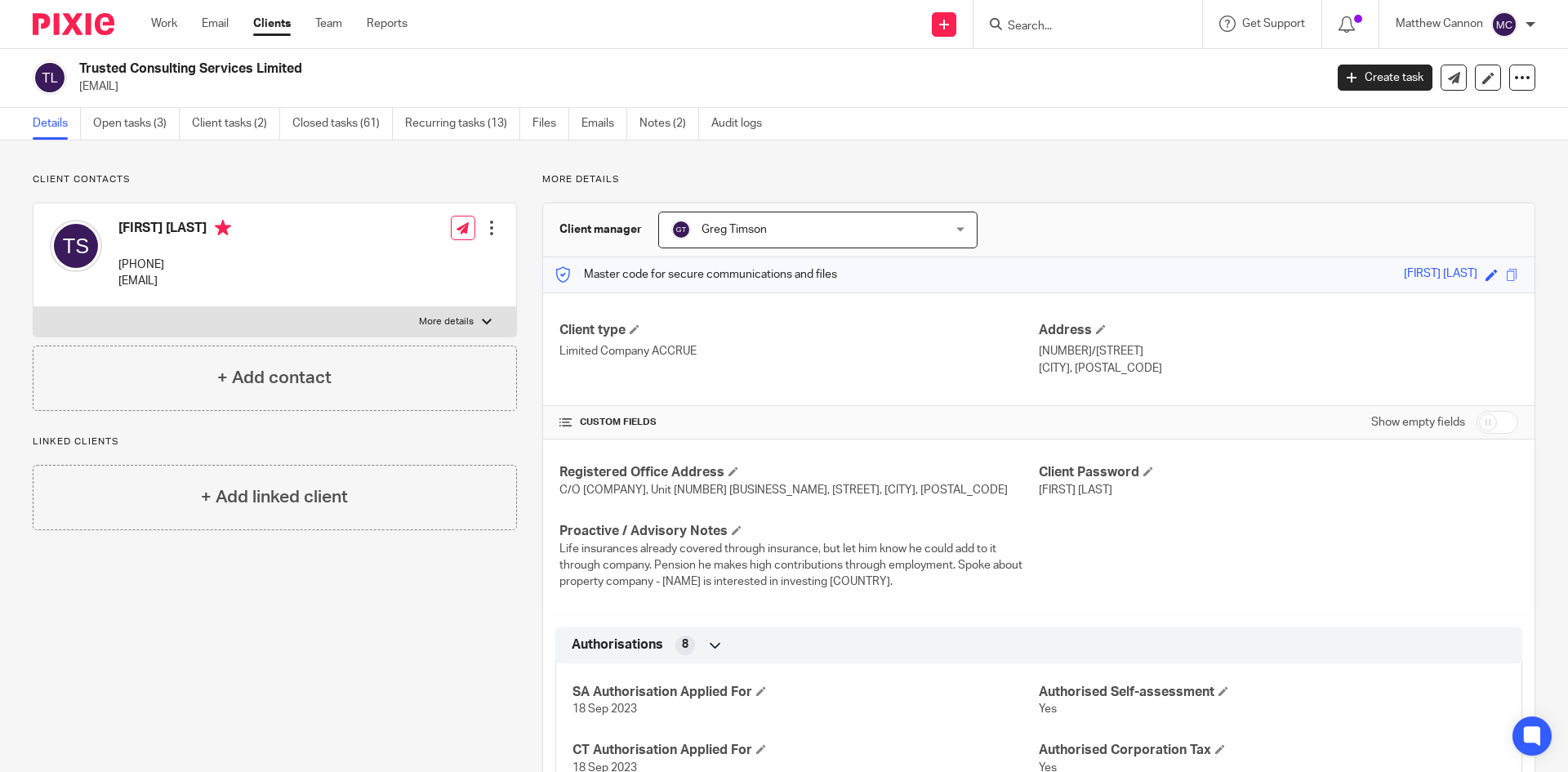 scroll, scrollTop: 0, scrollLeft: 0, axis: both 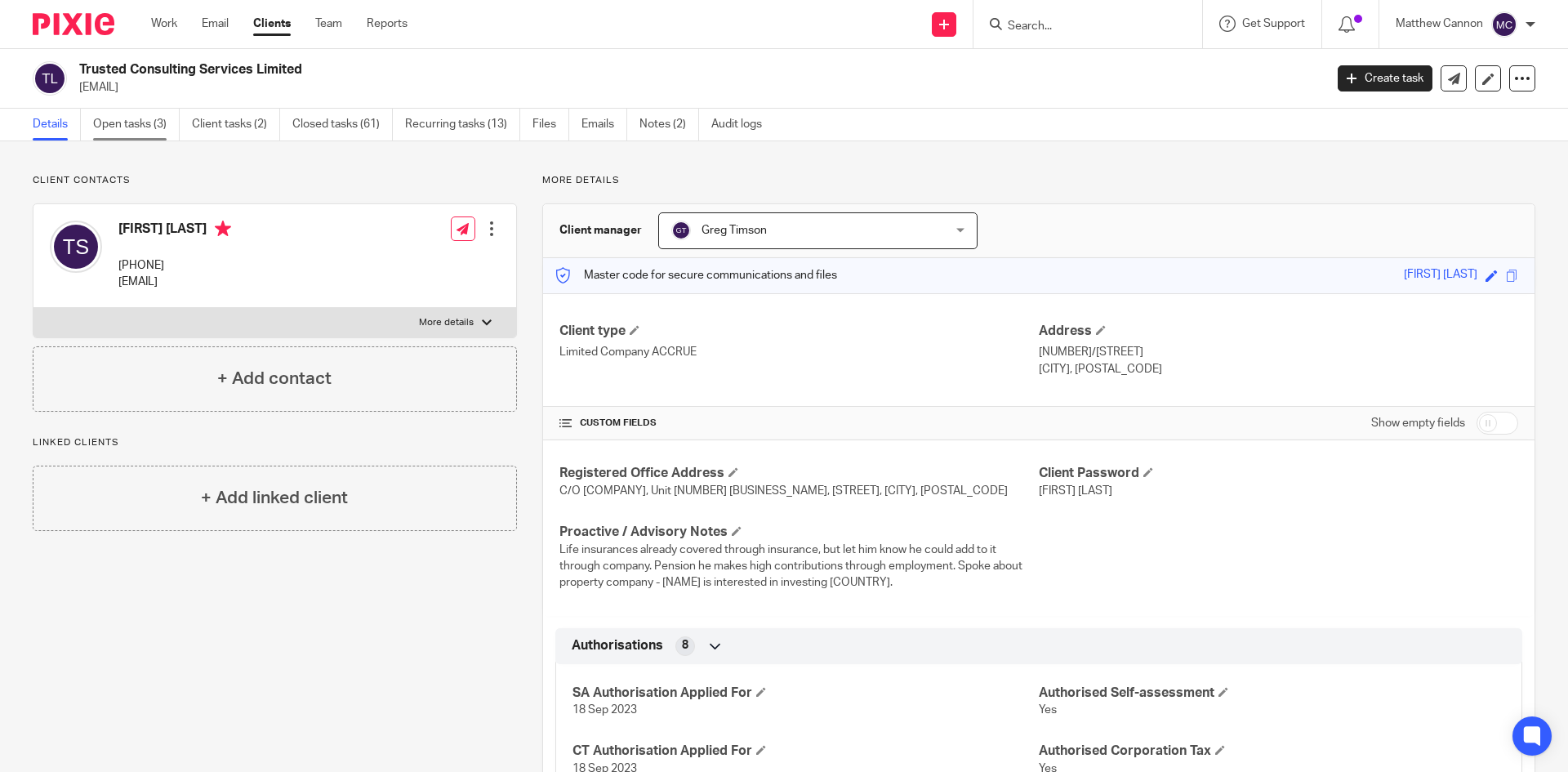 click on "Open tasks (3)" at bounding box center [136, 124] 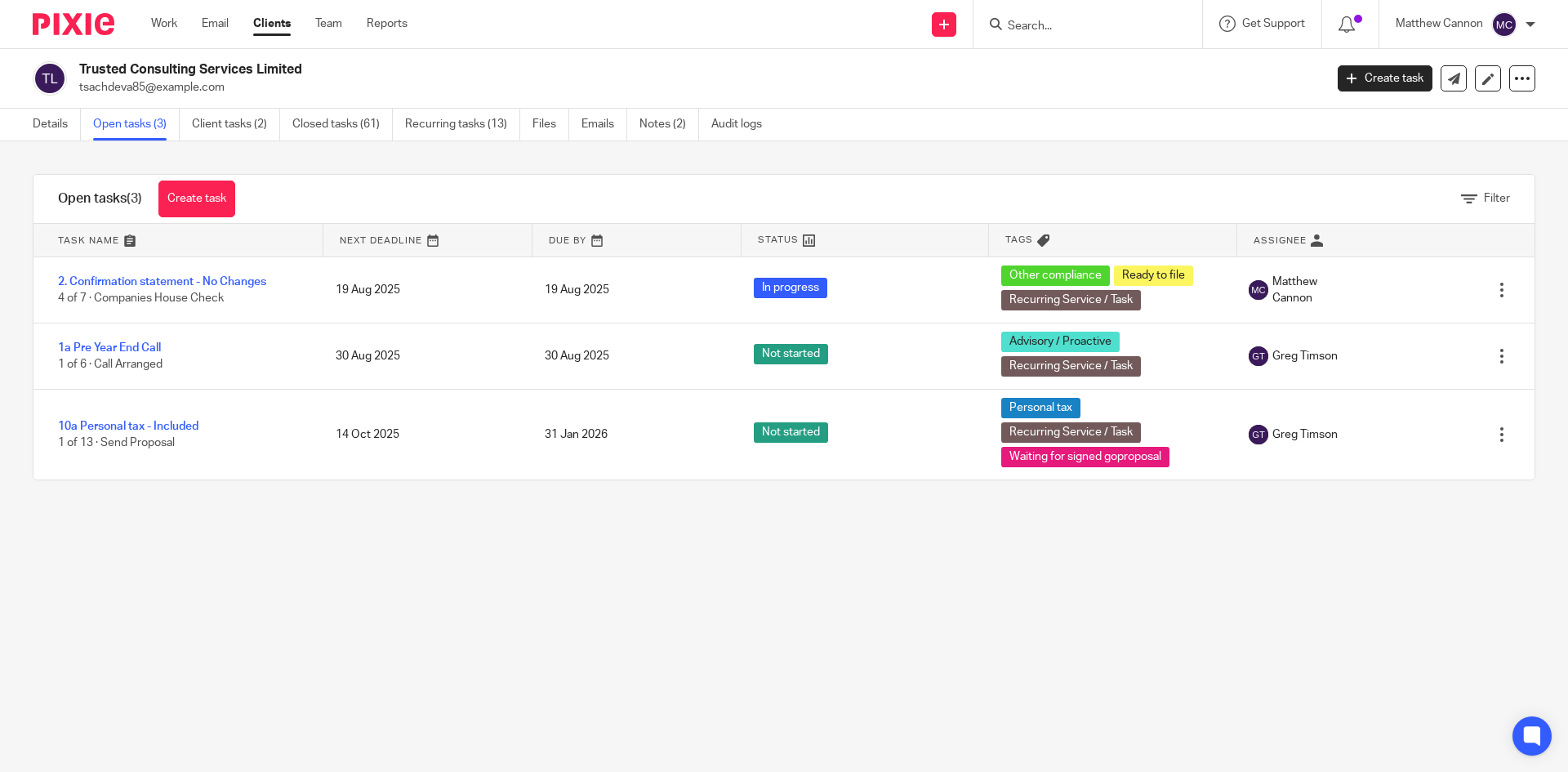 scroll, scrollTop: 0, scrollLeft: 0, axis: both 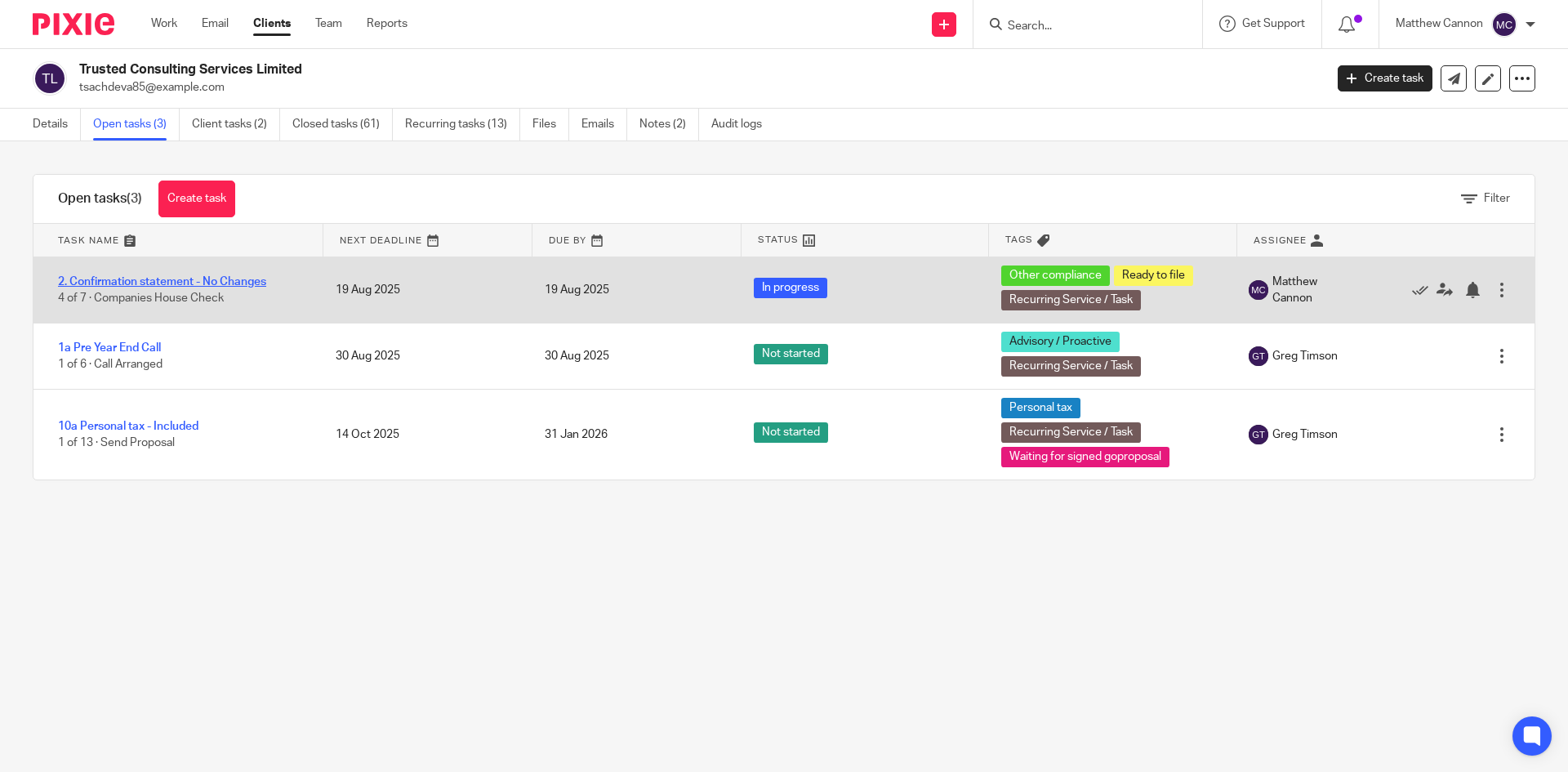 click on "2. Confirmation statement - No Changes" at bounding box center [162, 282] 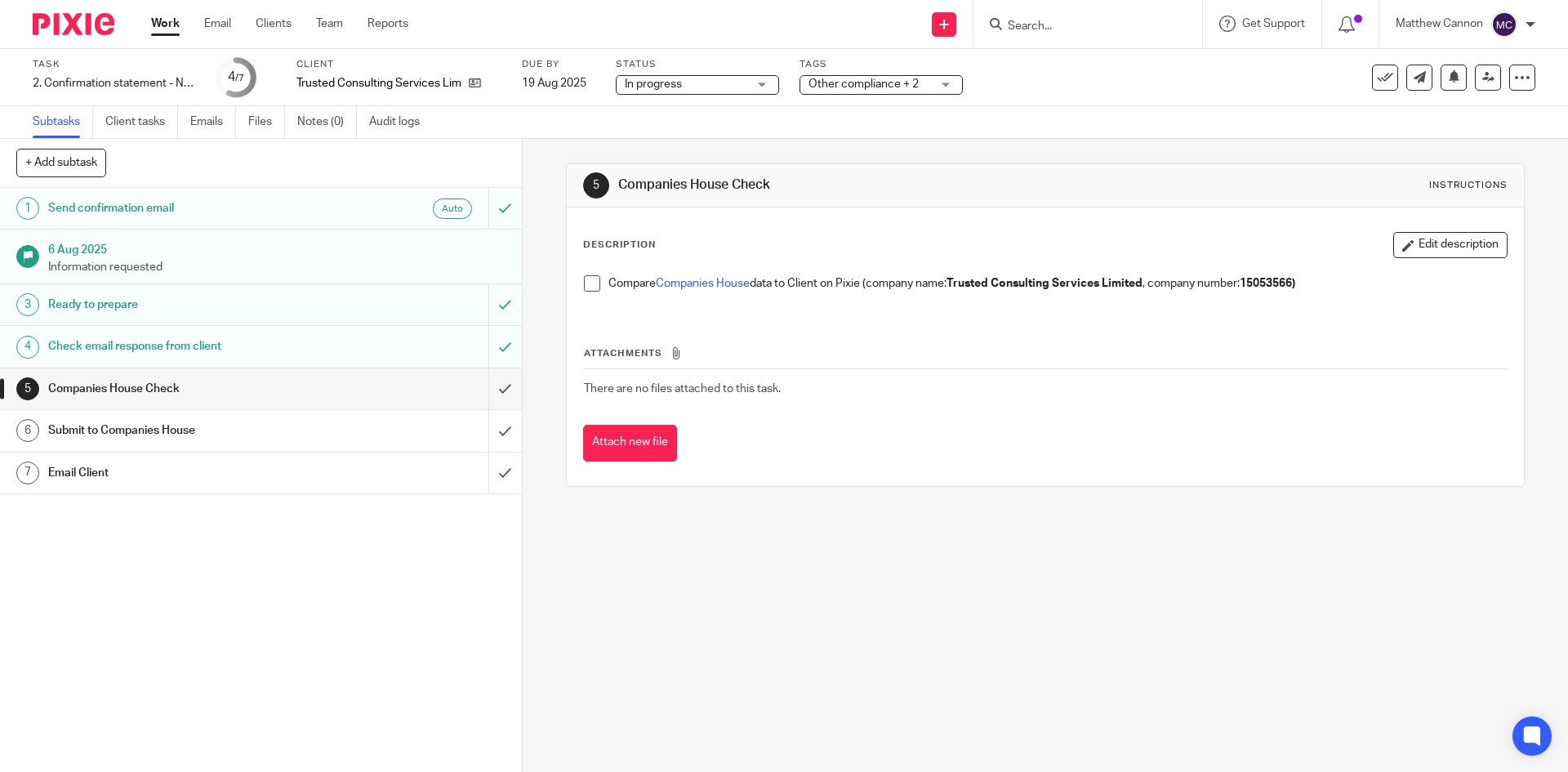 scroll, scrollTop: 0, scrollLeft: 0, axis: both 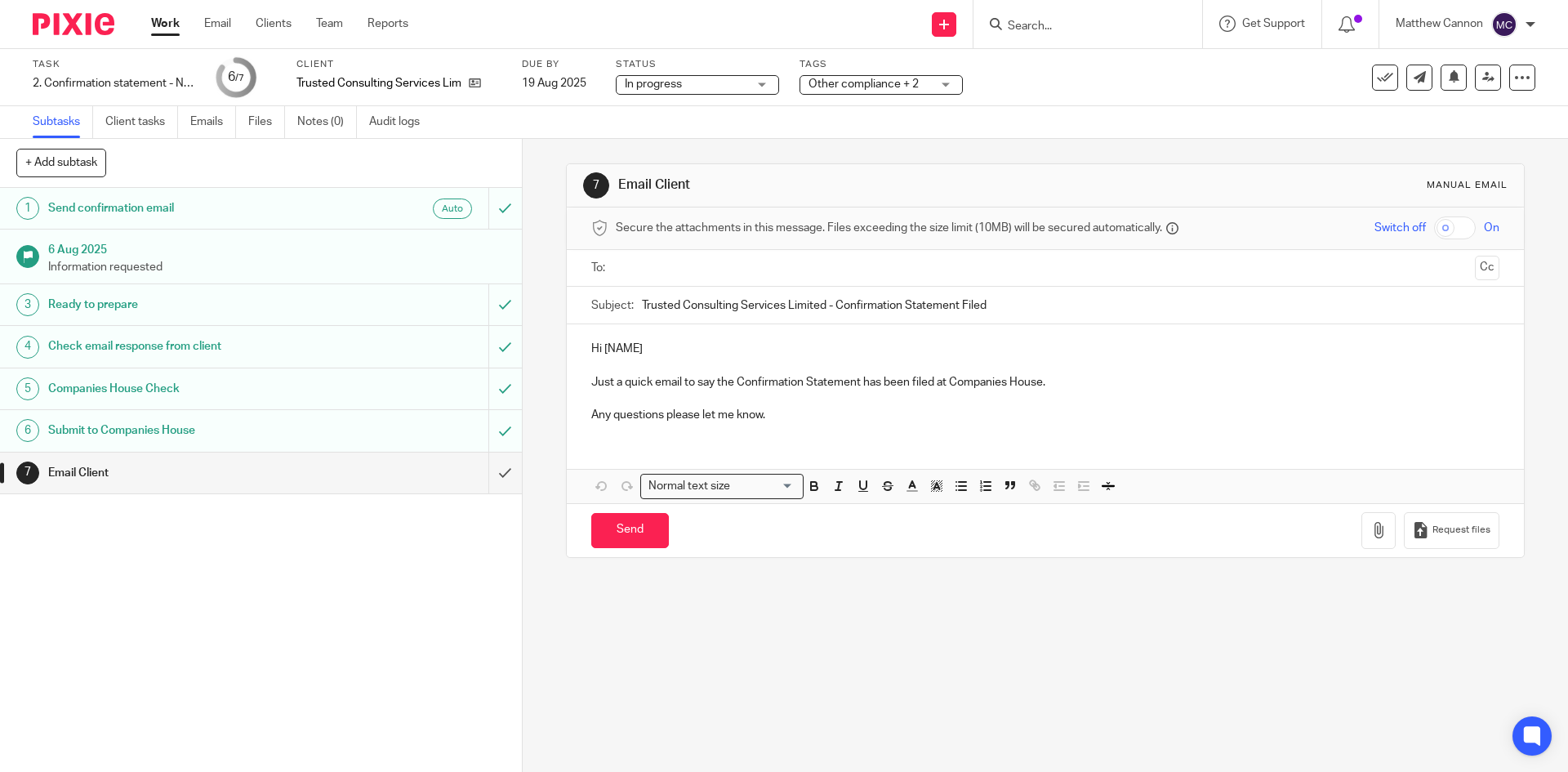 click at bounding box center (1045, 268) 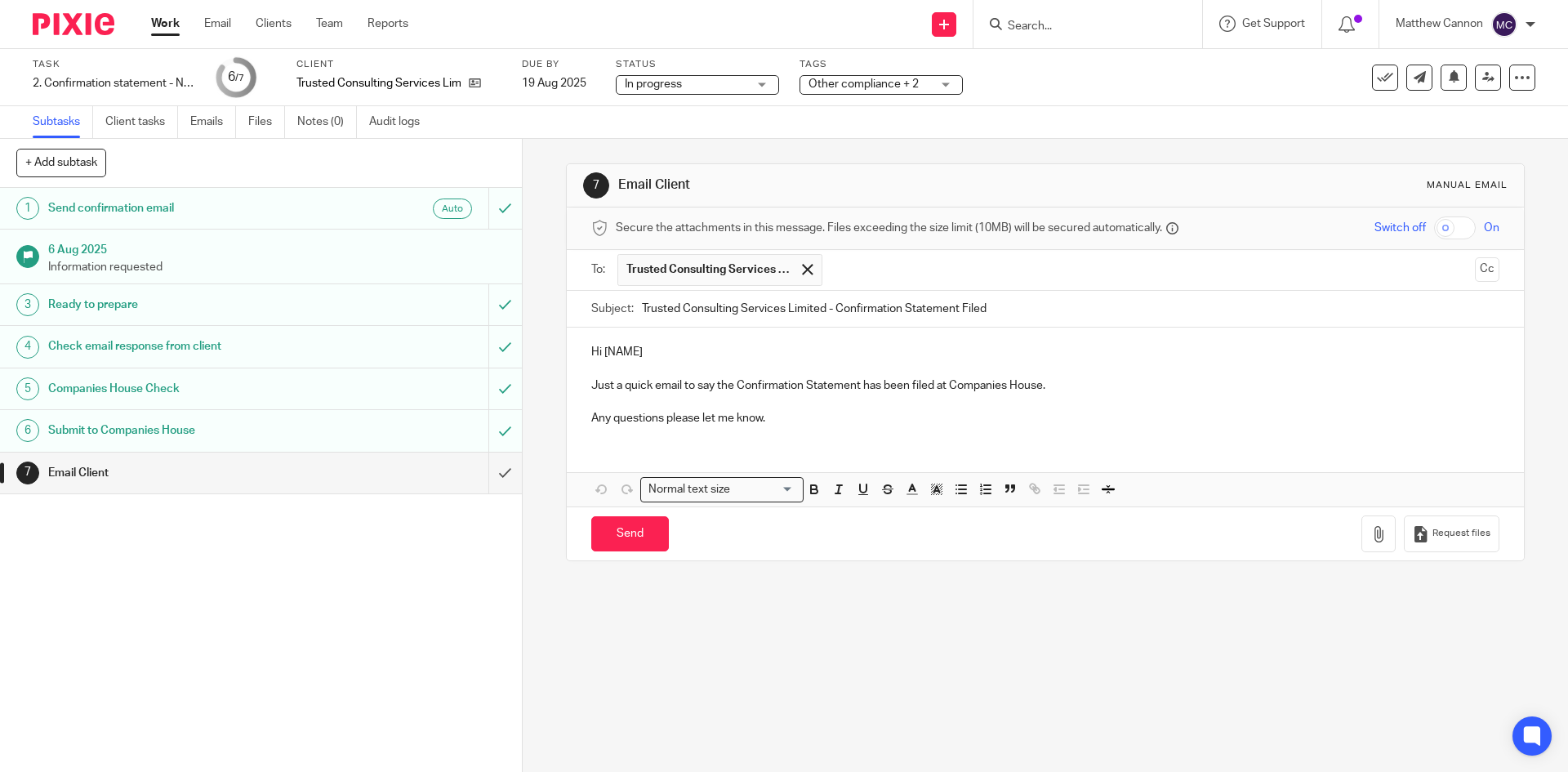 click on "Hi [NAME]" at bounding box center [1045, 352] 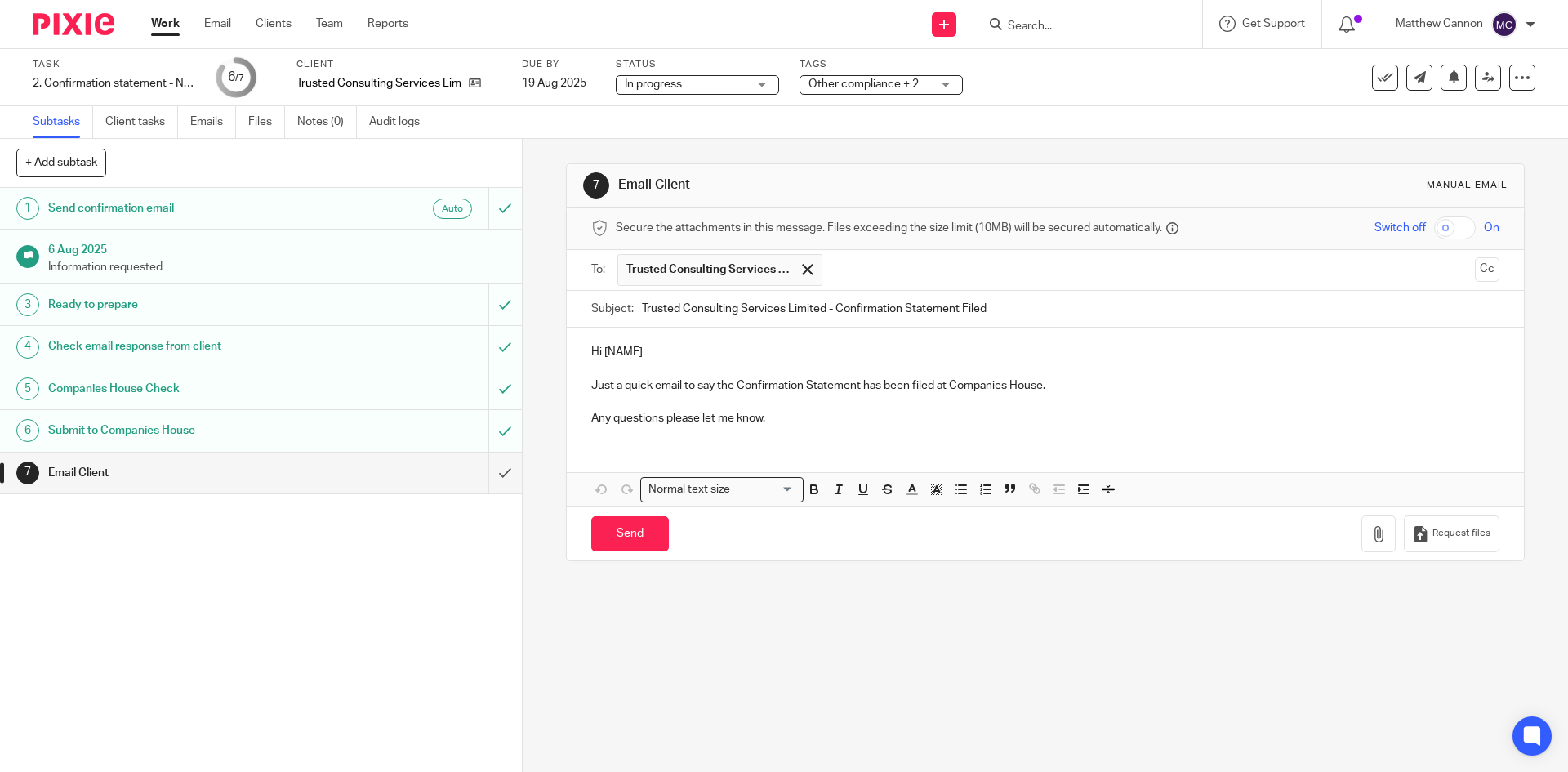 type 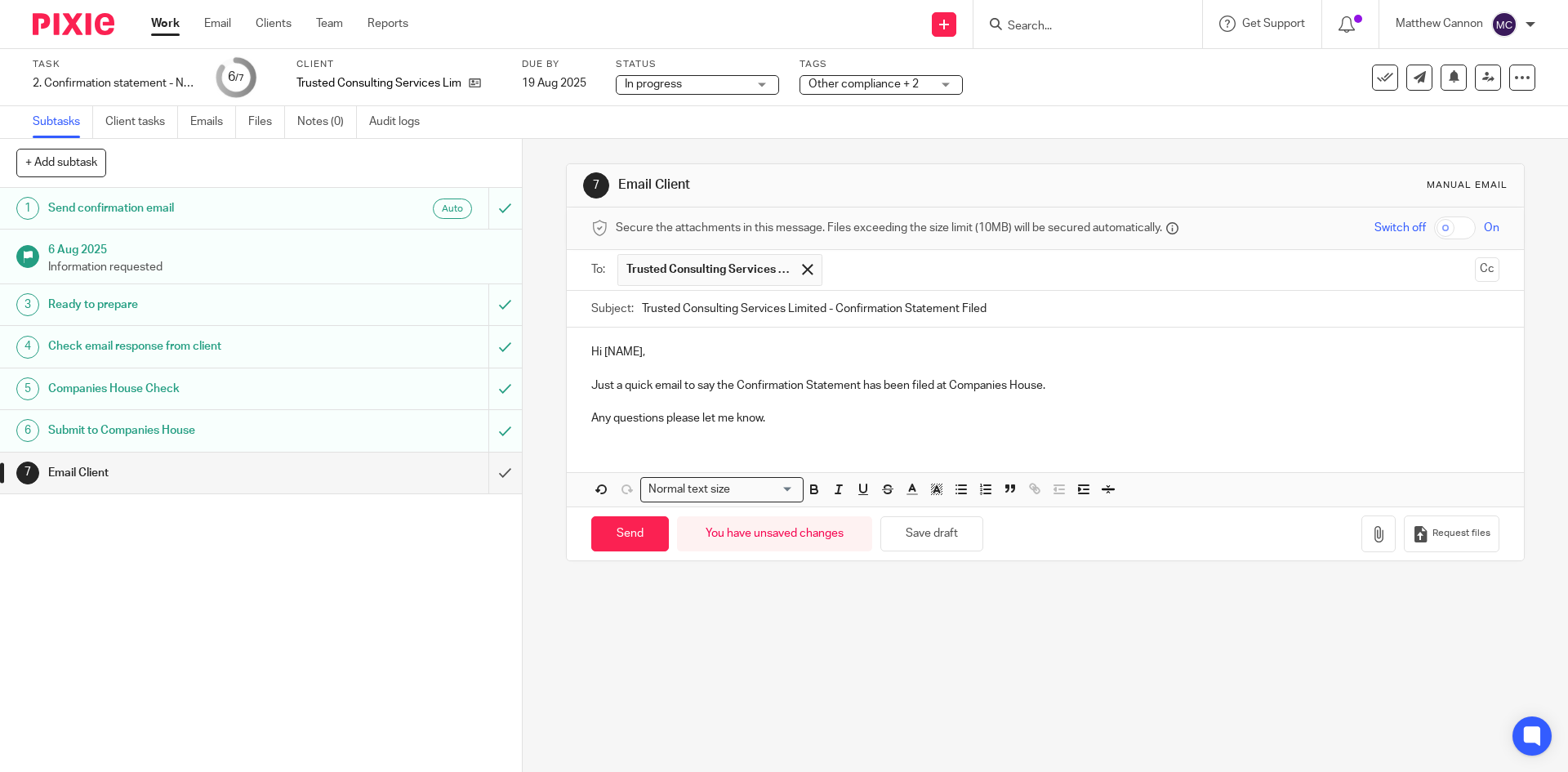 click on "Any questions please let me know." at bounding box center (1045, 418) 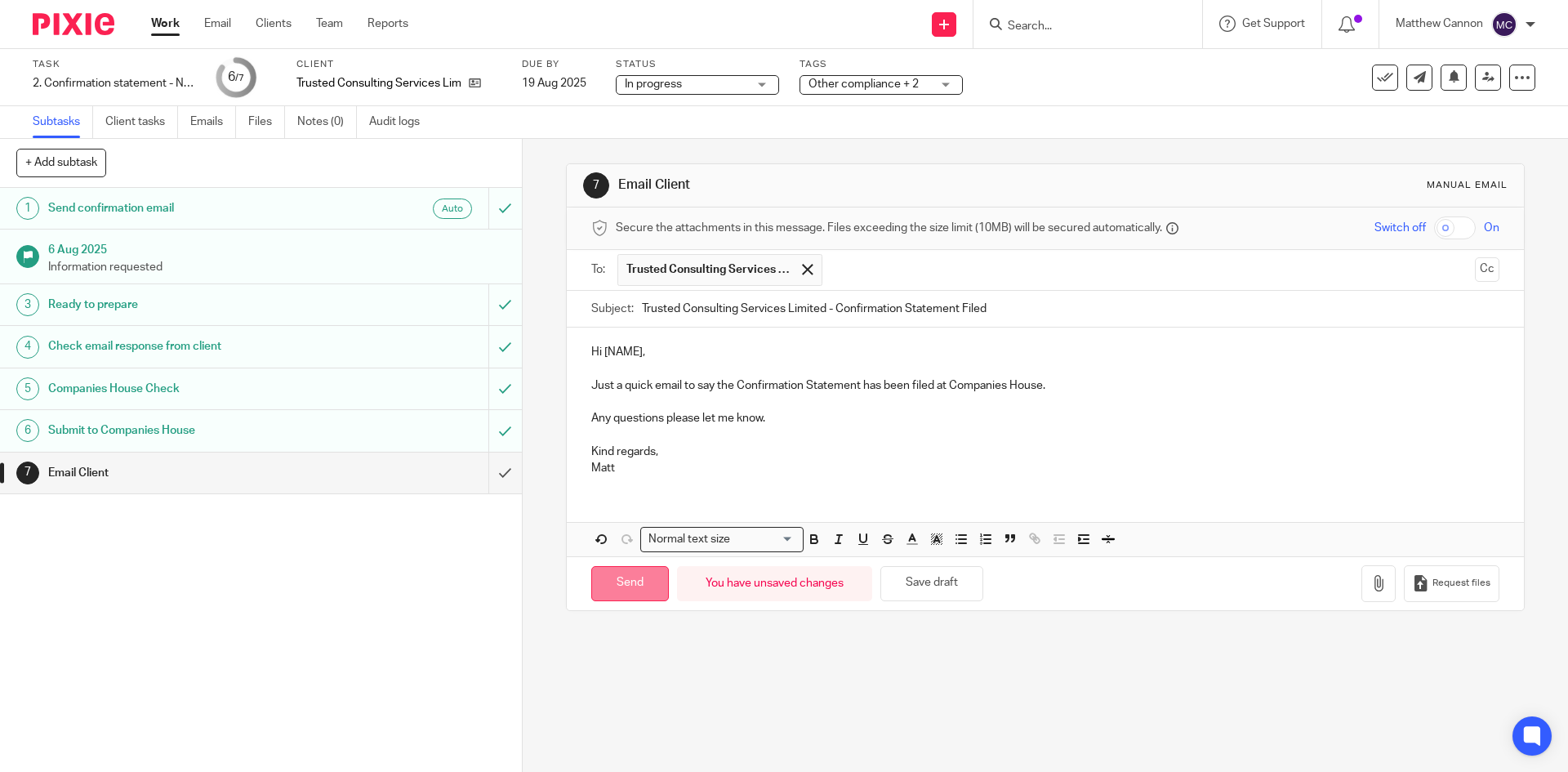 click on "Send" at bounding box center (630, 583) 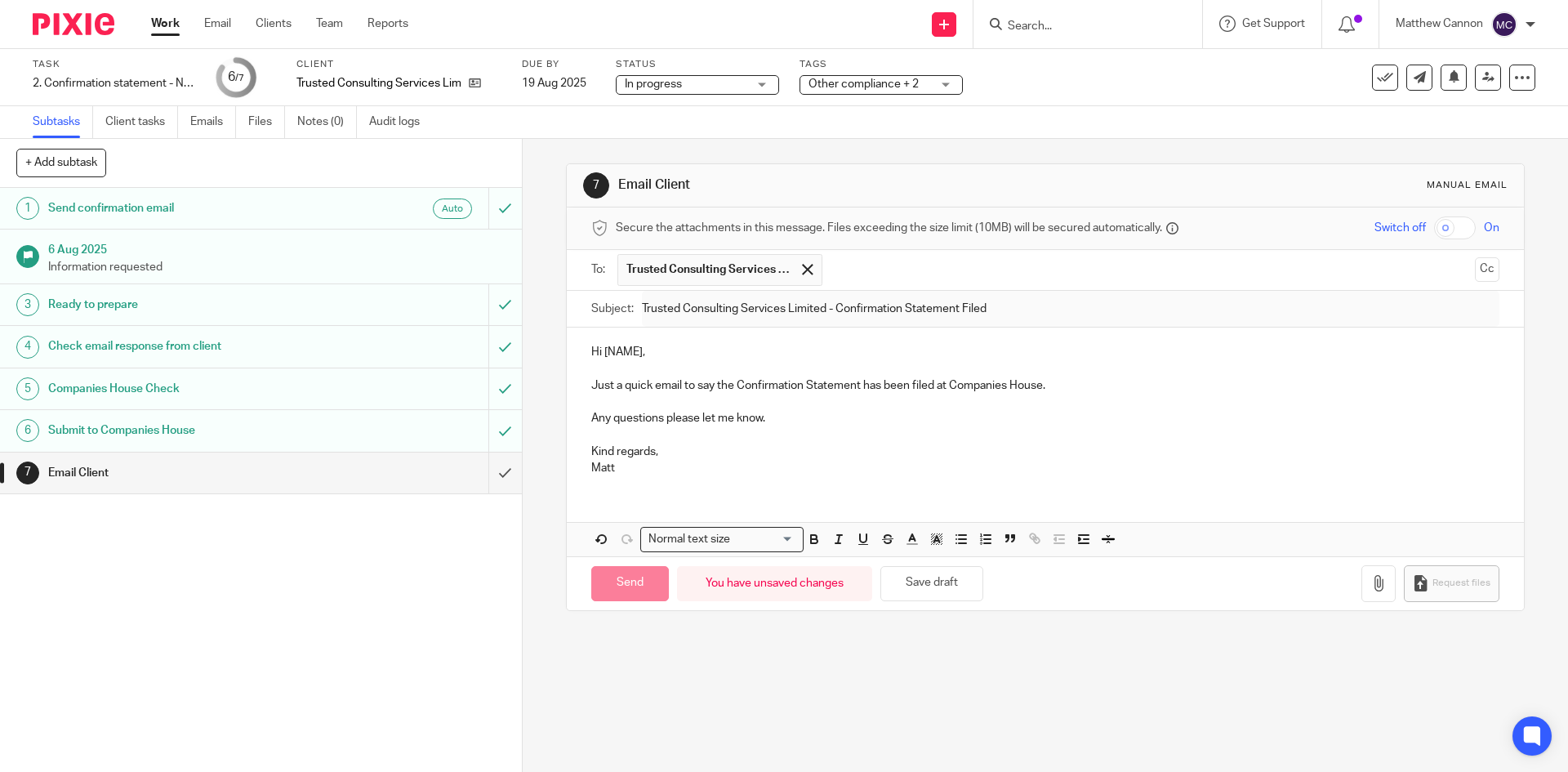 type on "Sent" 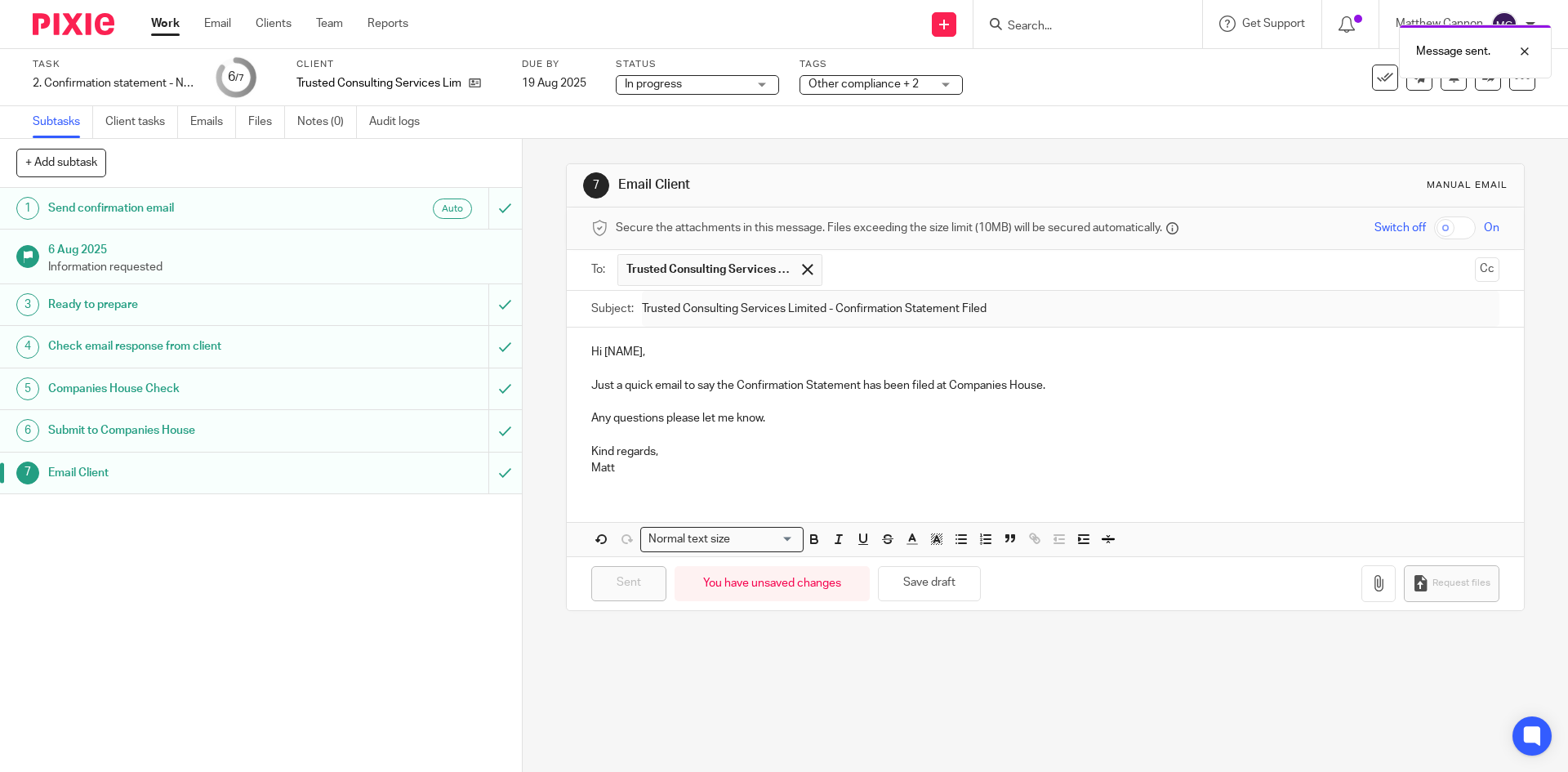 click on "4
Check email response from client" at bounding box center (244, 346) 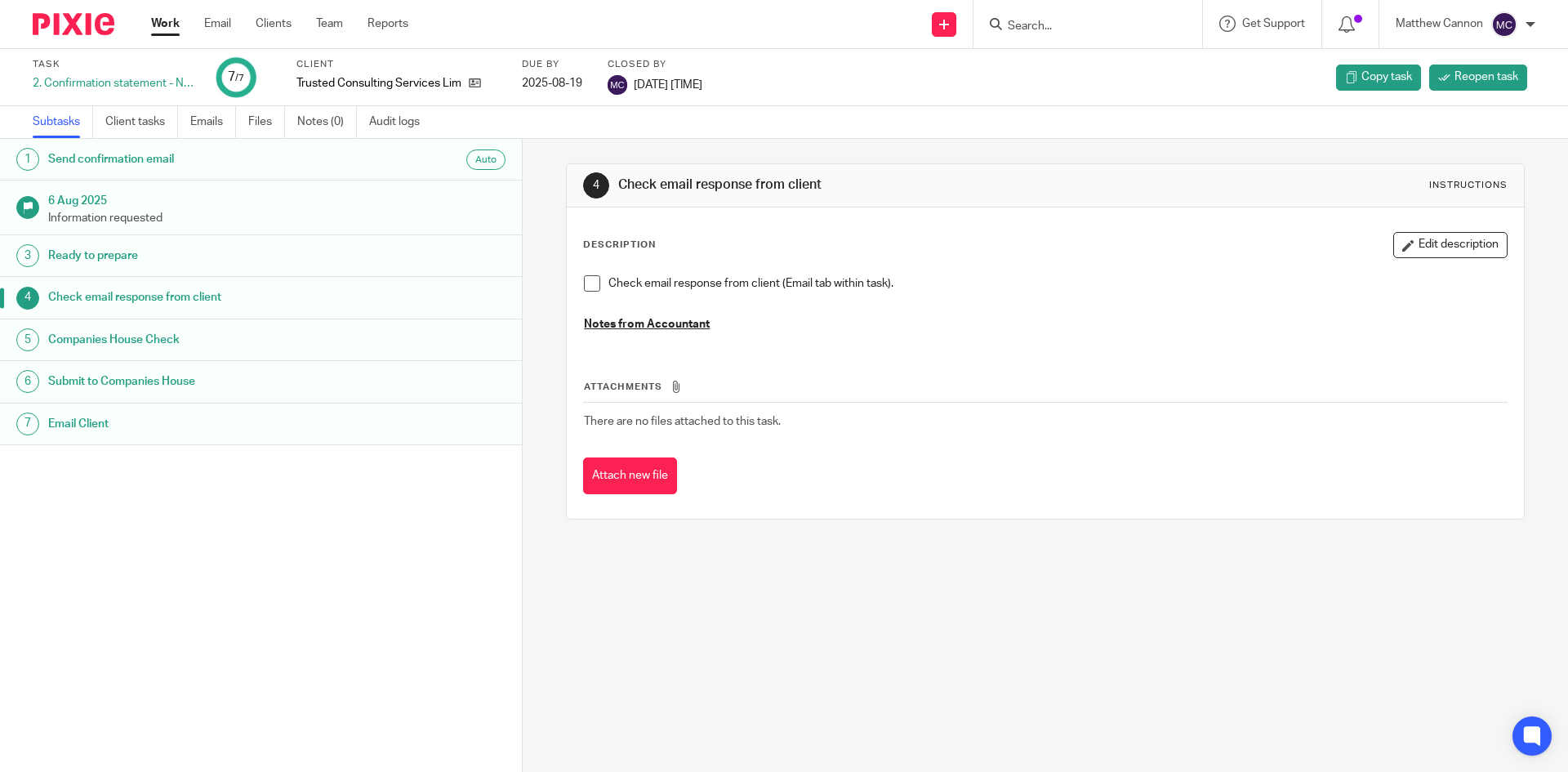 scroll, scrollTop: 0, scrollLeft: 0, axis: both 